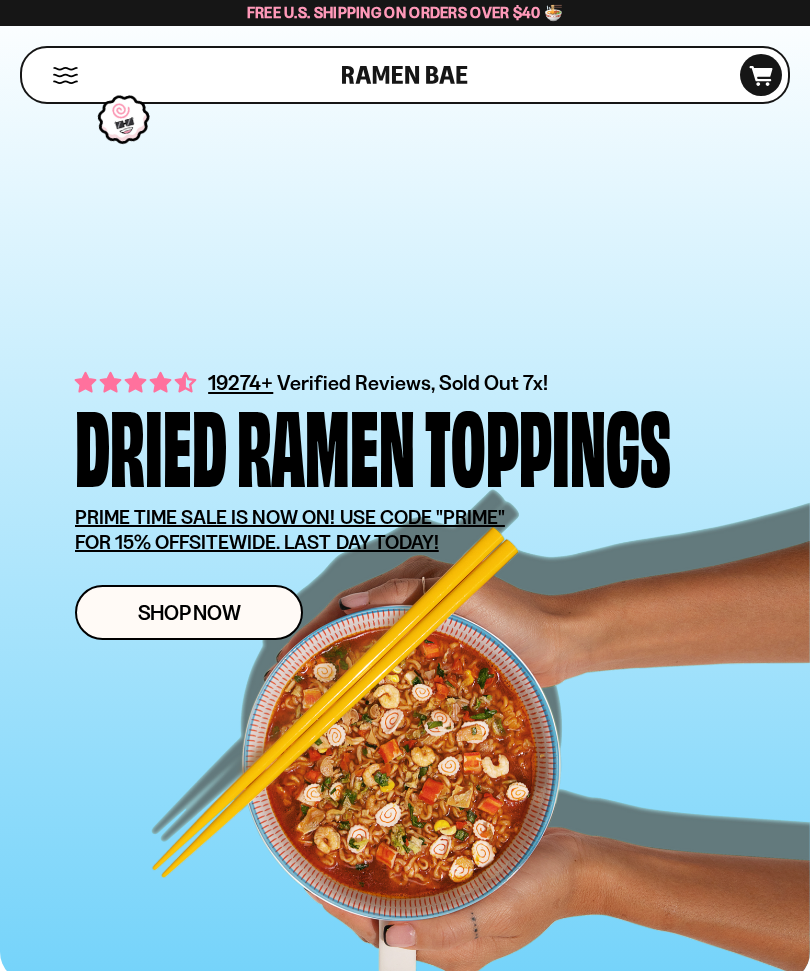scroll, scrollTop: 0, scrollLeft: 0, axis: both 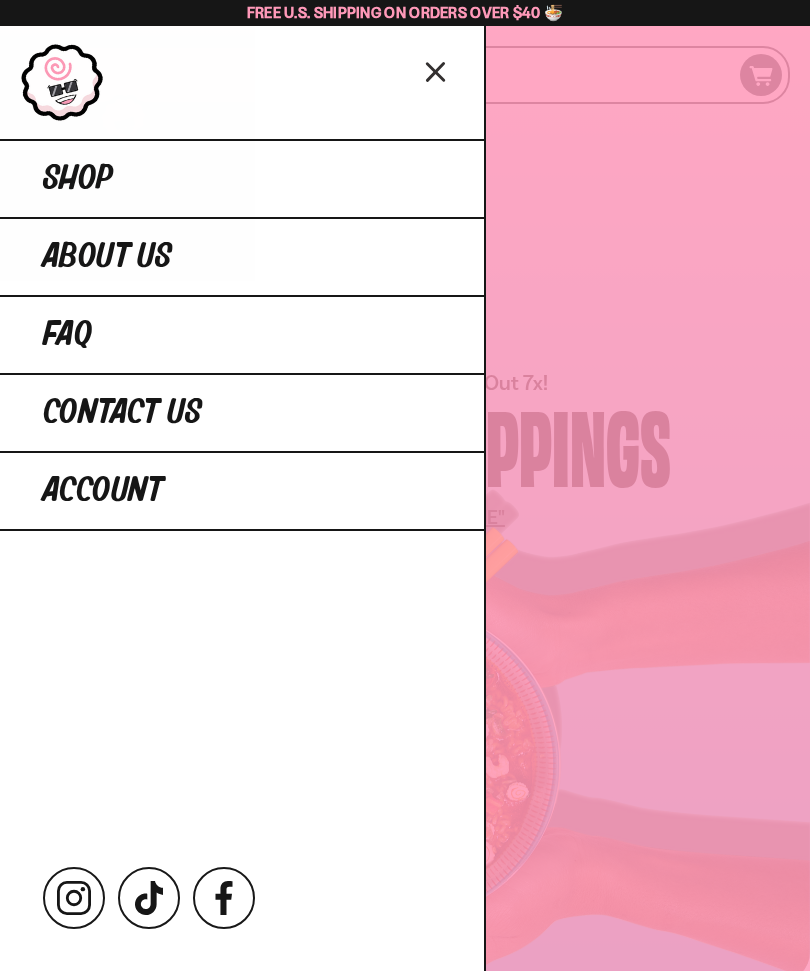 click on "Shop" at bounding box center [78, 179] 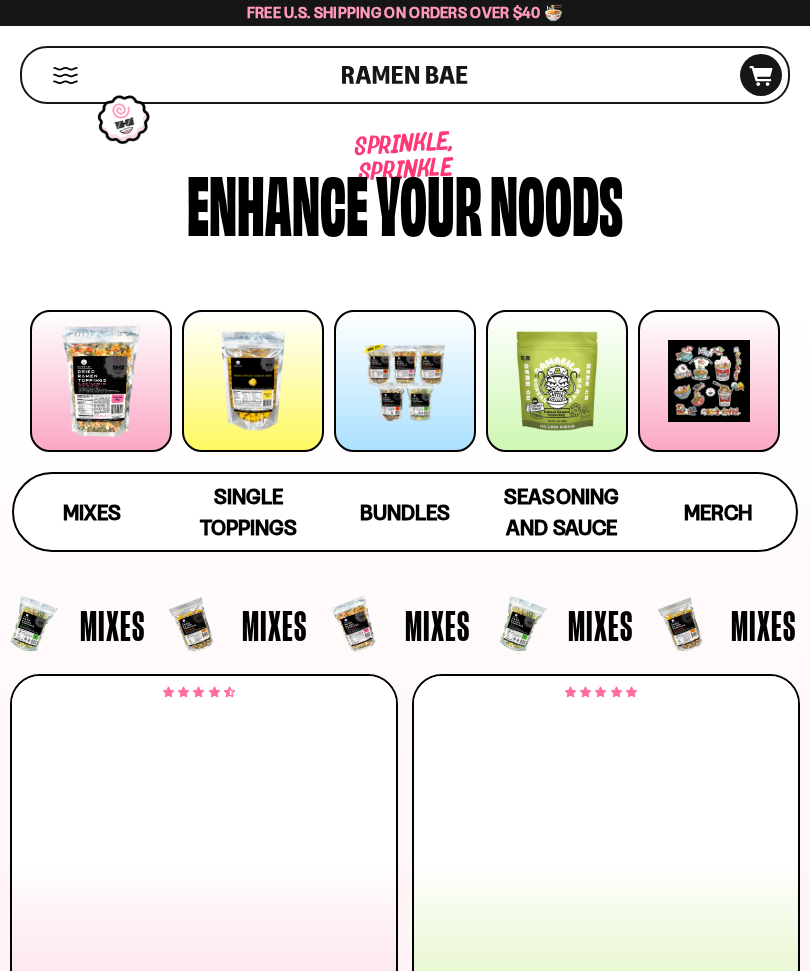 scroll, scrollTop: 0, scrollLeft: 0, axis: both 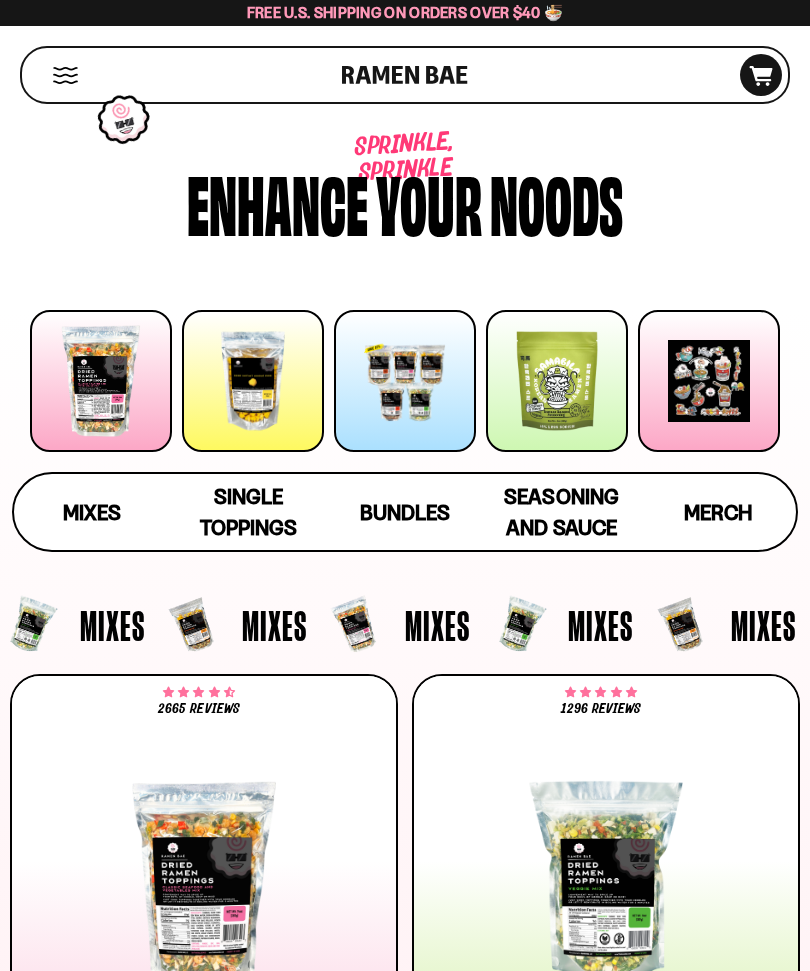 click on "Single Toppings" at bounding box center [248, 512] 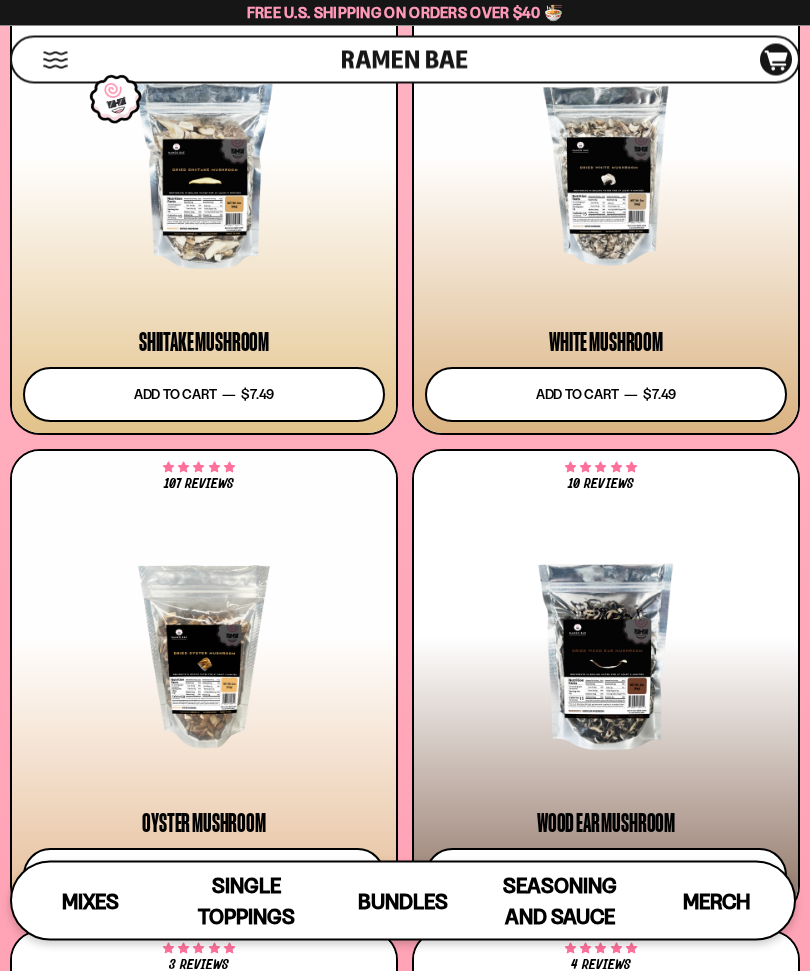 scroll, scrollTop: 4622, scrollLeft: 0, axis: vertical 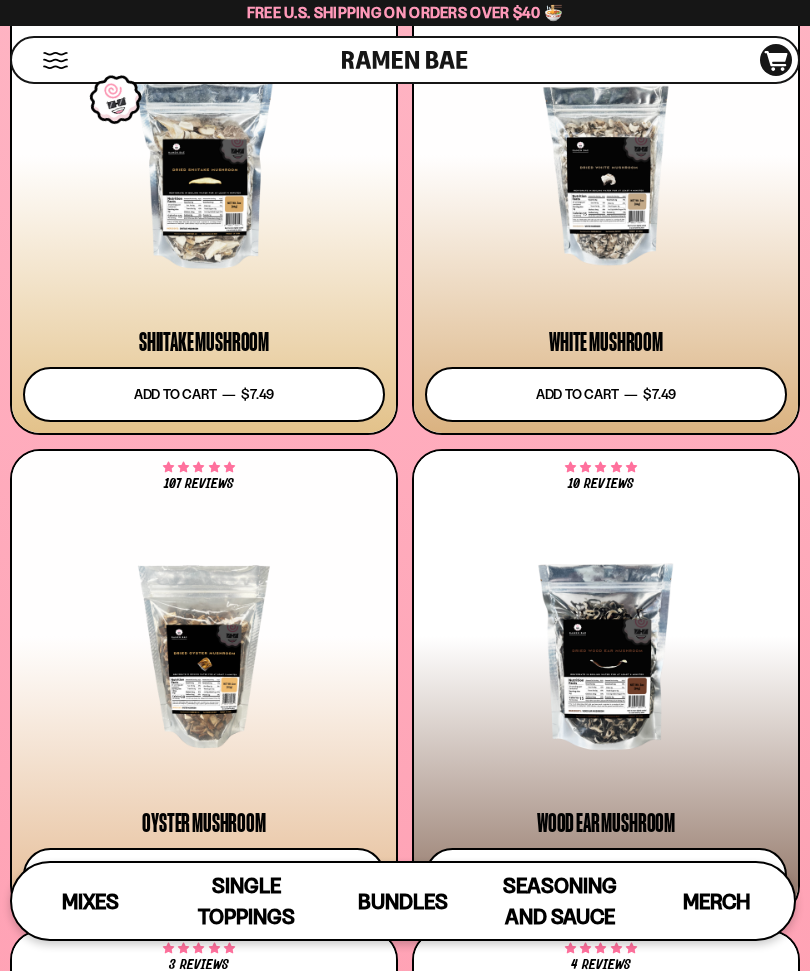 click on "Add to cart
Add
—
Regular price
$7.49
Regular price
Sale price
$7.49
Unit price
/
per" at bounding box center (204, 394) 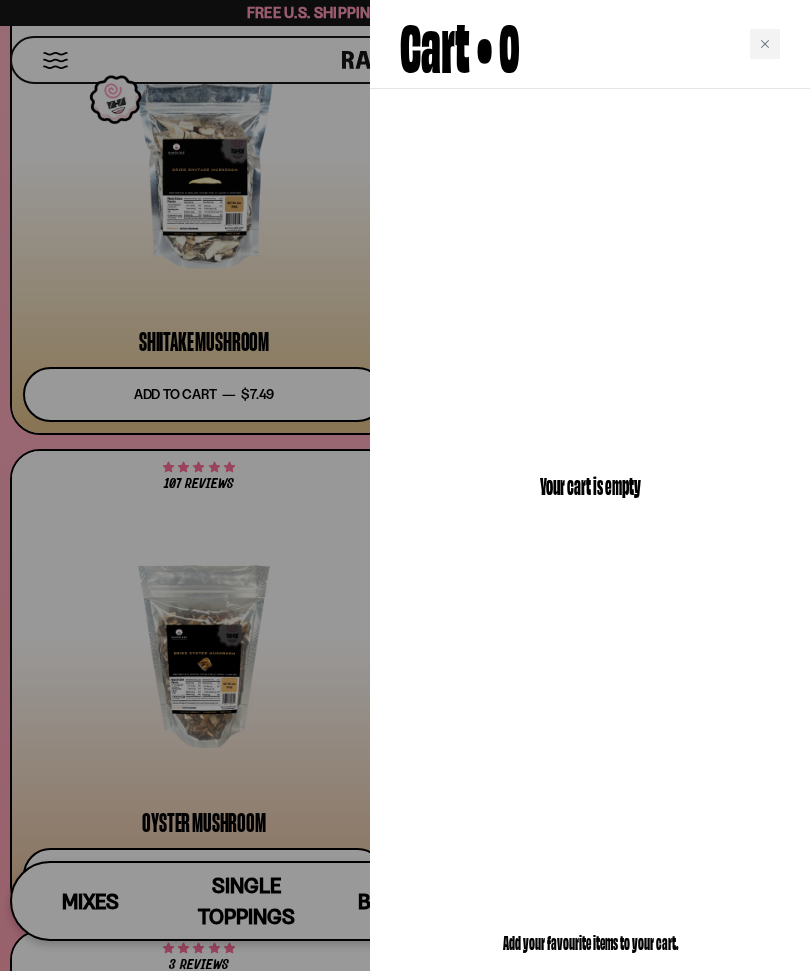 click at bounding box center [405, 485] 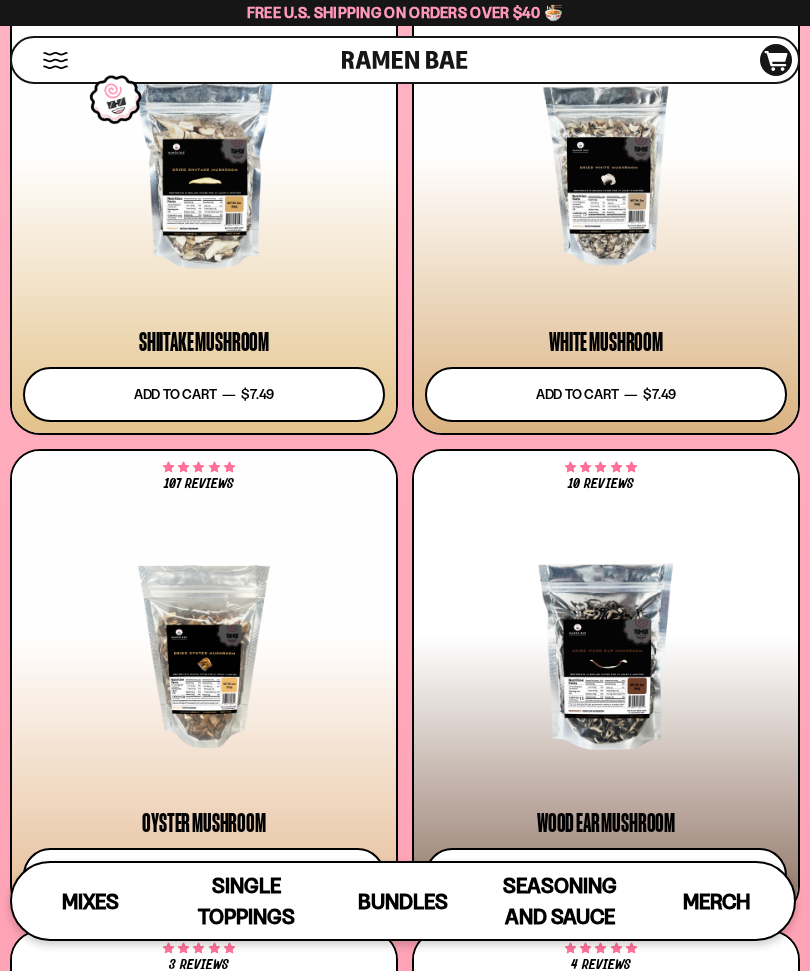 click on "Add to cart
Add
—
Regular price
$7.49
Regular price
Sale price
$7.49
Unit price
/
per" at bounding box center (204, 394) 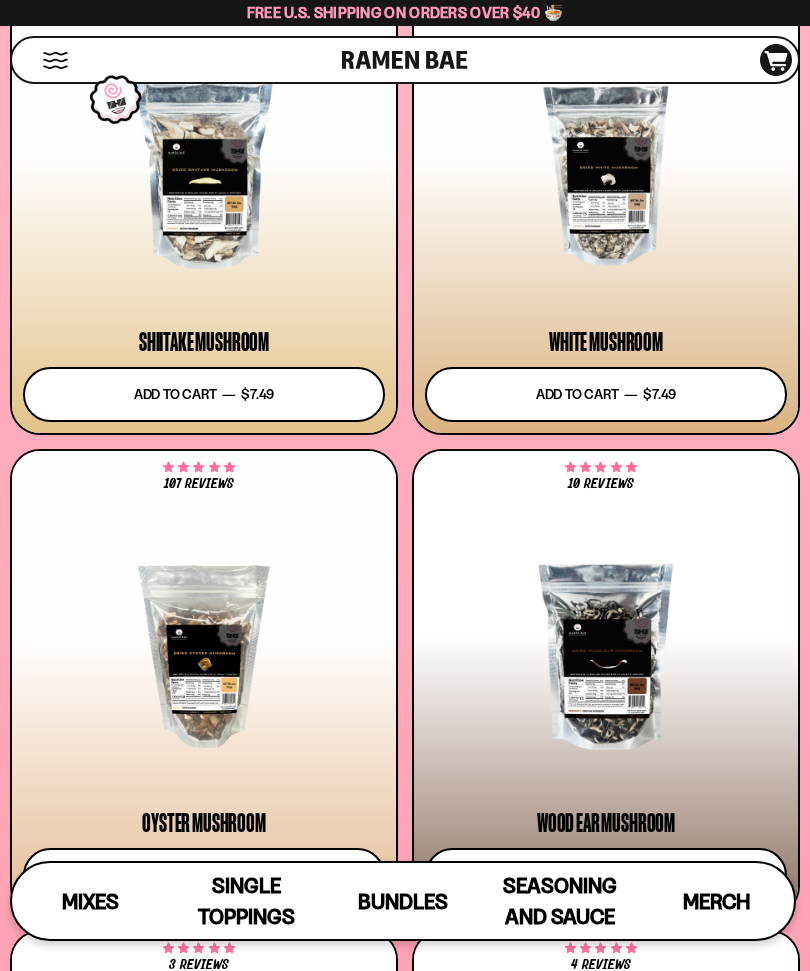 click on "Add to cart
Add
—
Regular price
$7.49
Regular price
Sale price
$7.49
Unit price
/
per" at bounding box center (606, 394) 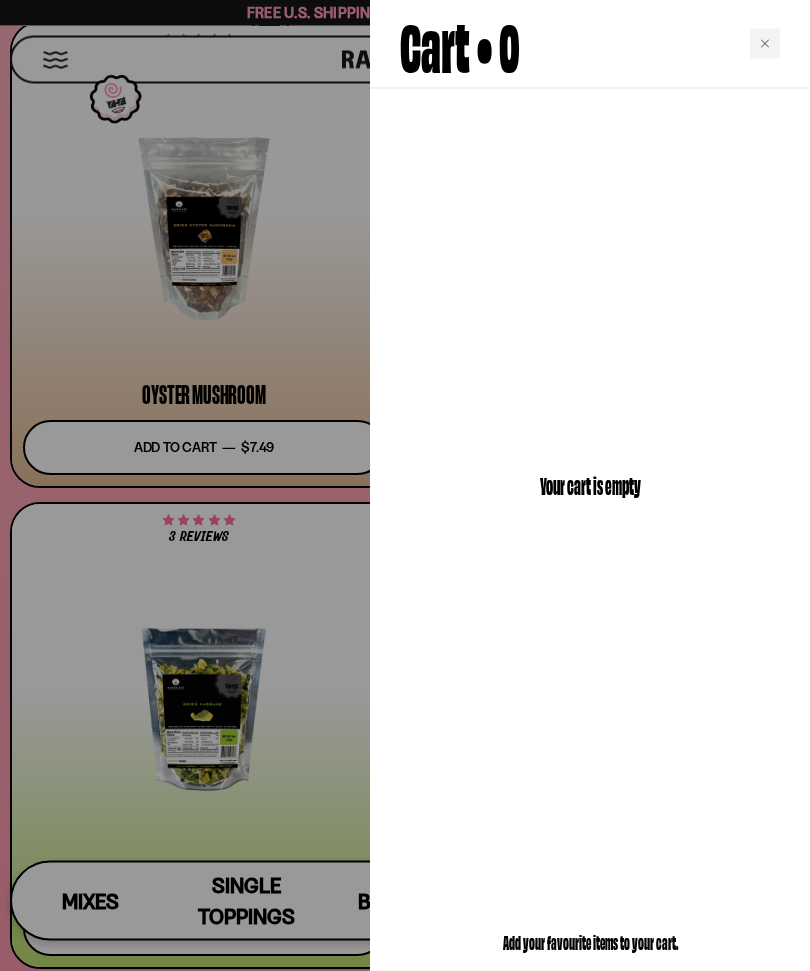 scroll, scrollTop: 5050, scrollLeft: 0, axis: vertical 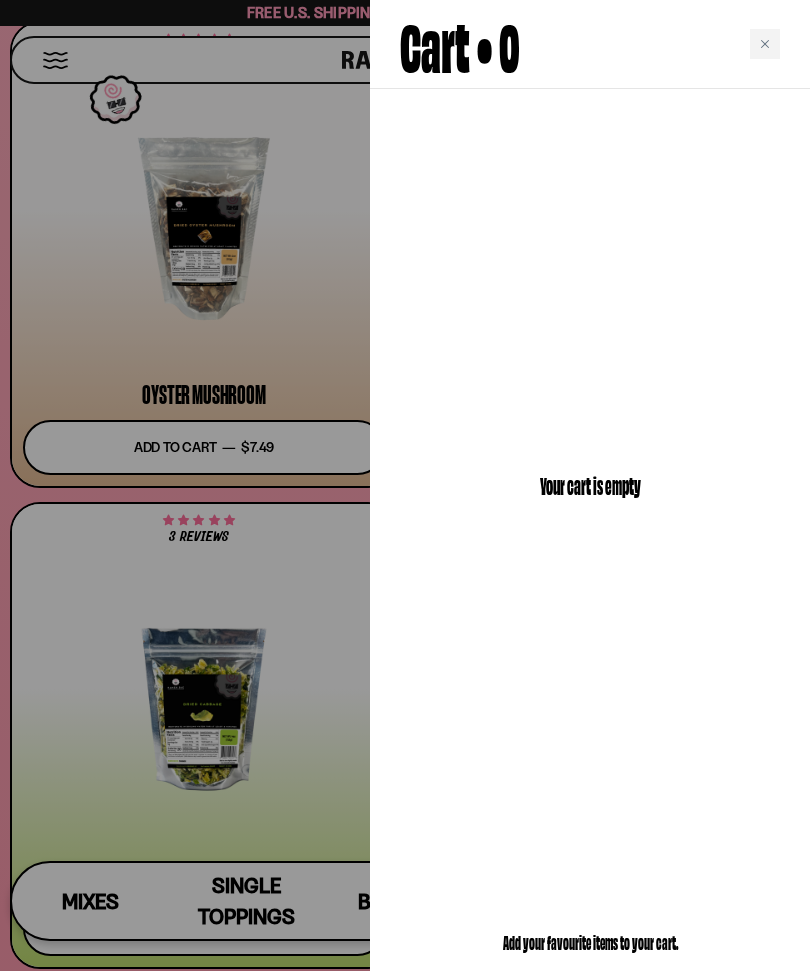 click at bounding box center (765, 44) 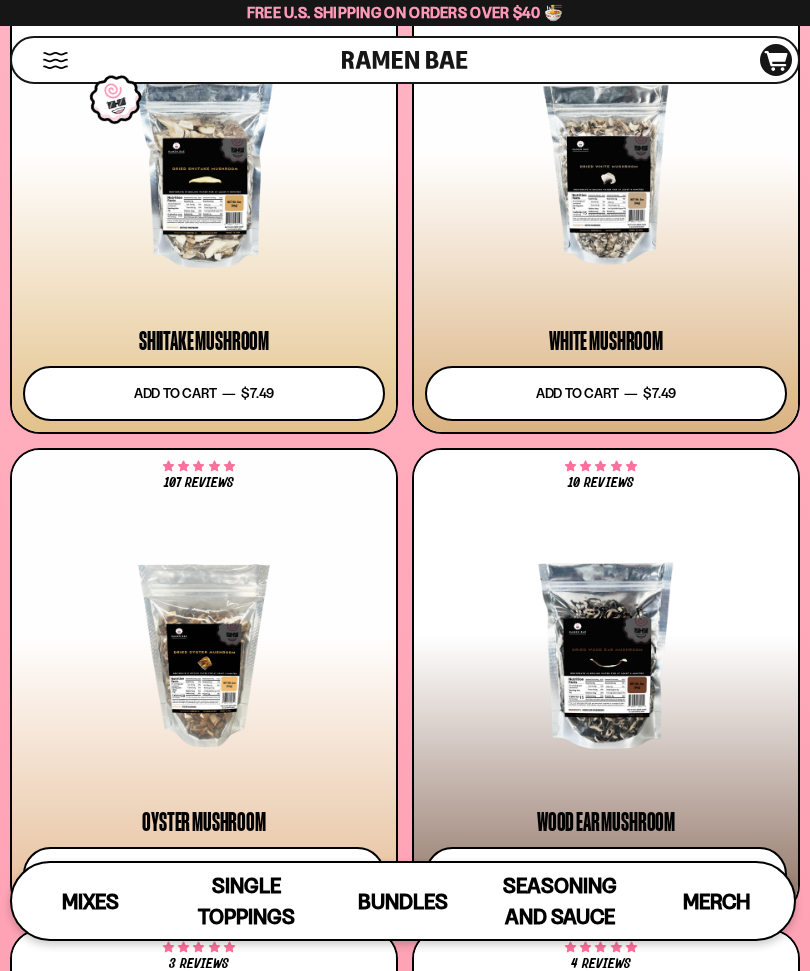 scroll, scrollTop: 4591, scrollLeft: 0, axis: vertical 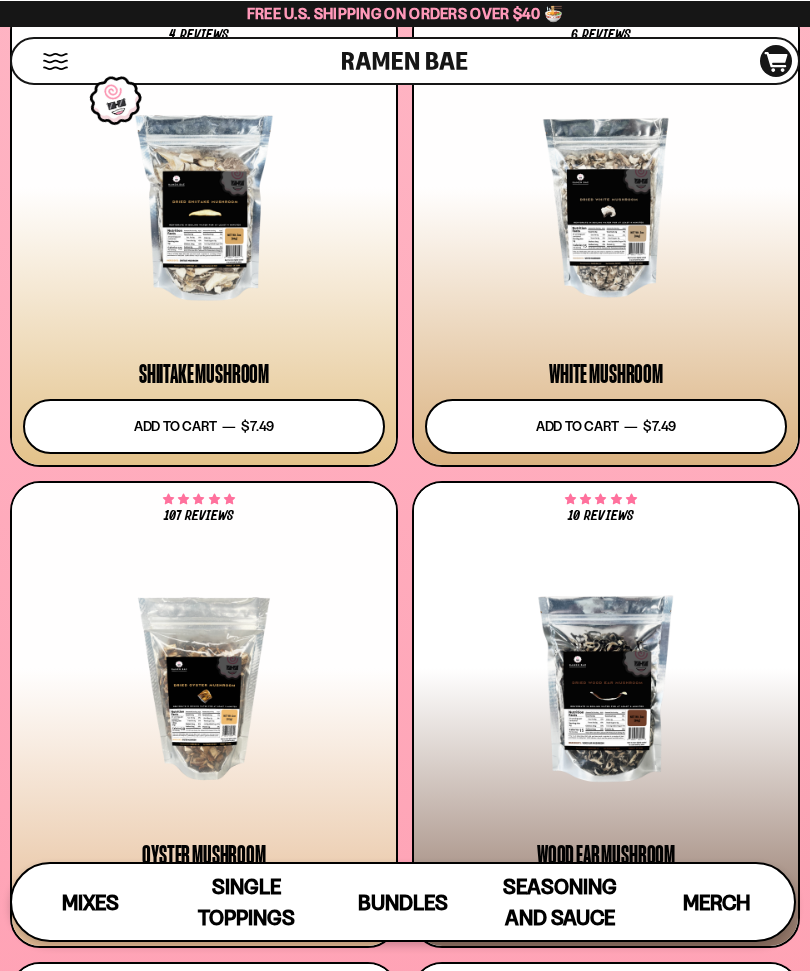 click at bounding box center (204, 206) 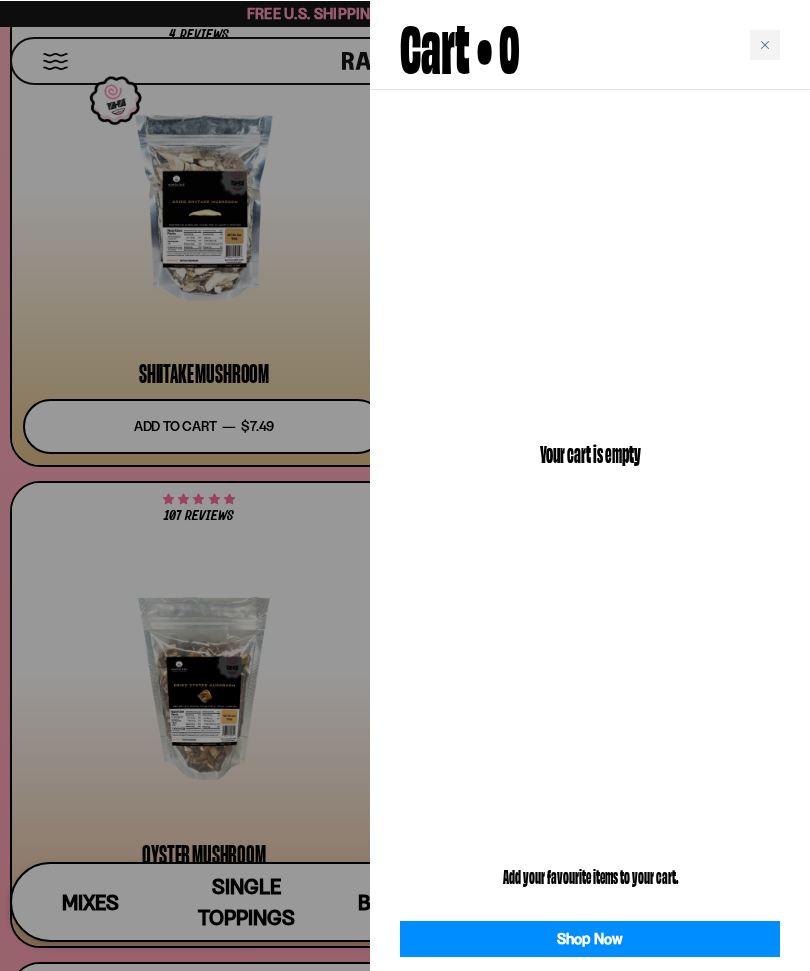 scroll, scrollTop: 4657, scrollLeft: 0, axis: vertical 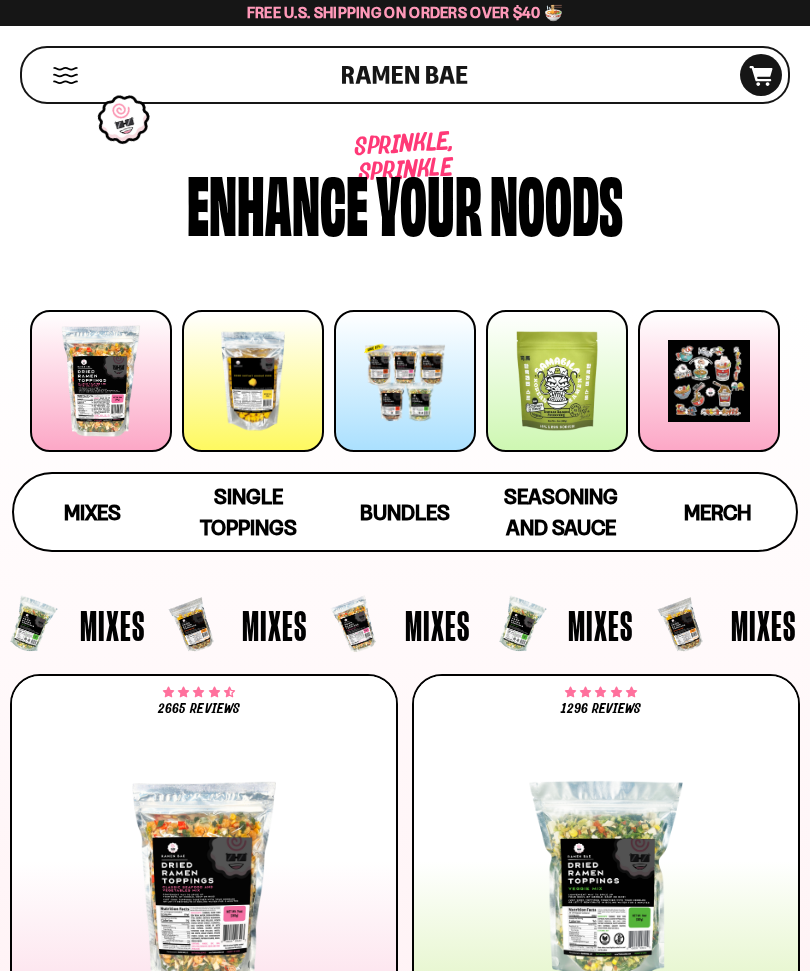 click on "Single Toppings" at bounding box center (248, 512) 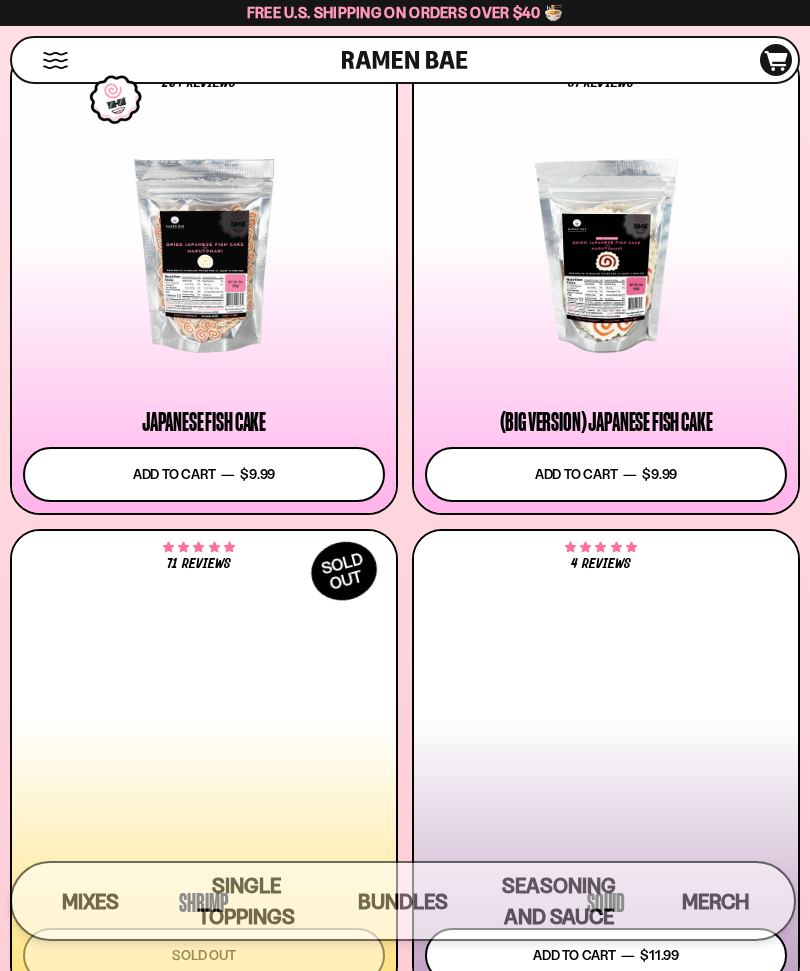 scroll, scrollTop: 2209, scrollLeft: 0, axis: vertical 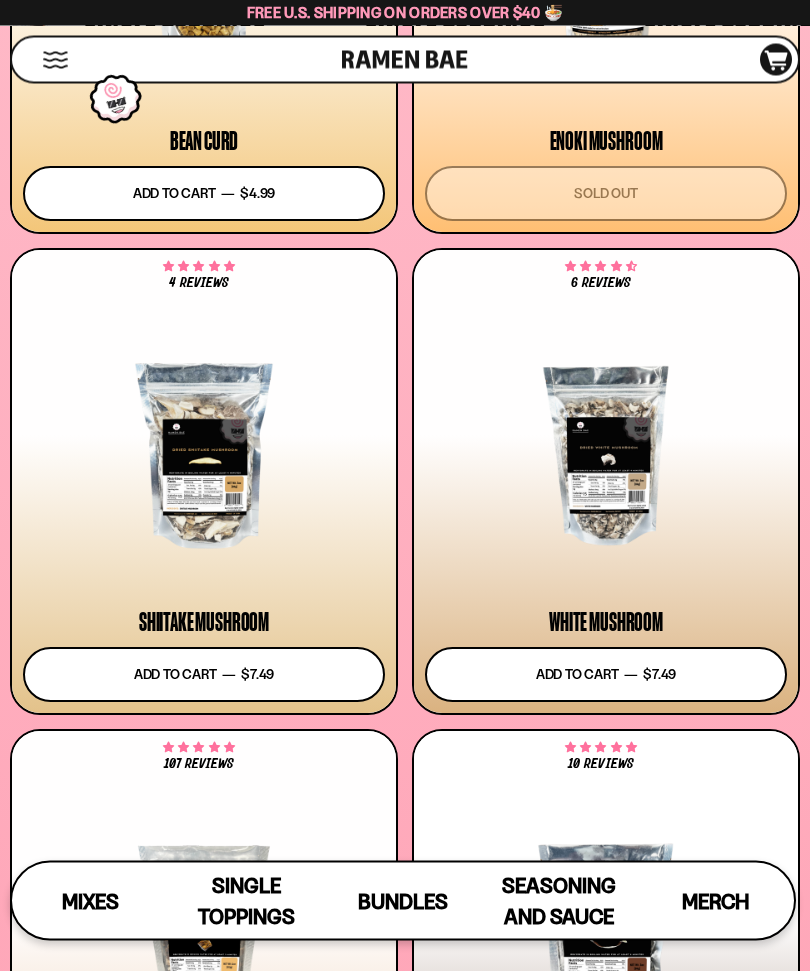 click on "Add to cart
Add
—
Regular price
$7.49
Regular price
Sale price
$7.49
Unit price
/
per" at bounding box center (204, 675) 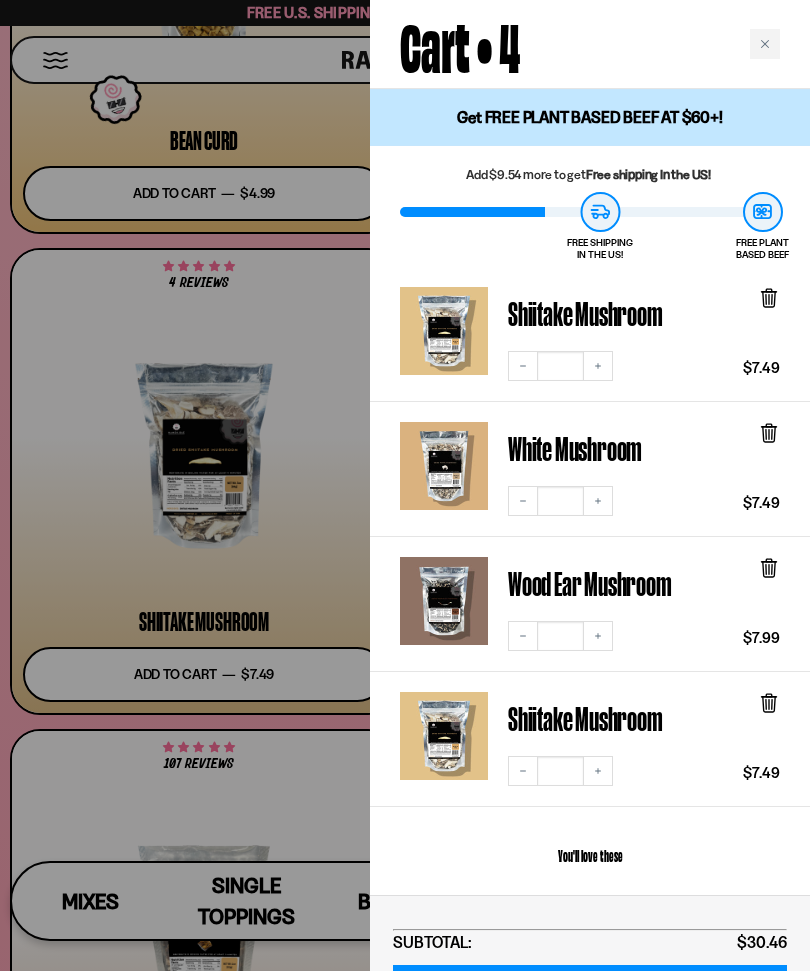 click 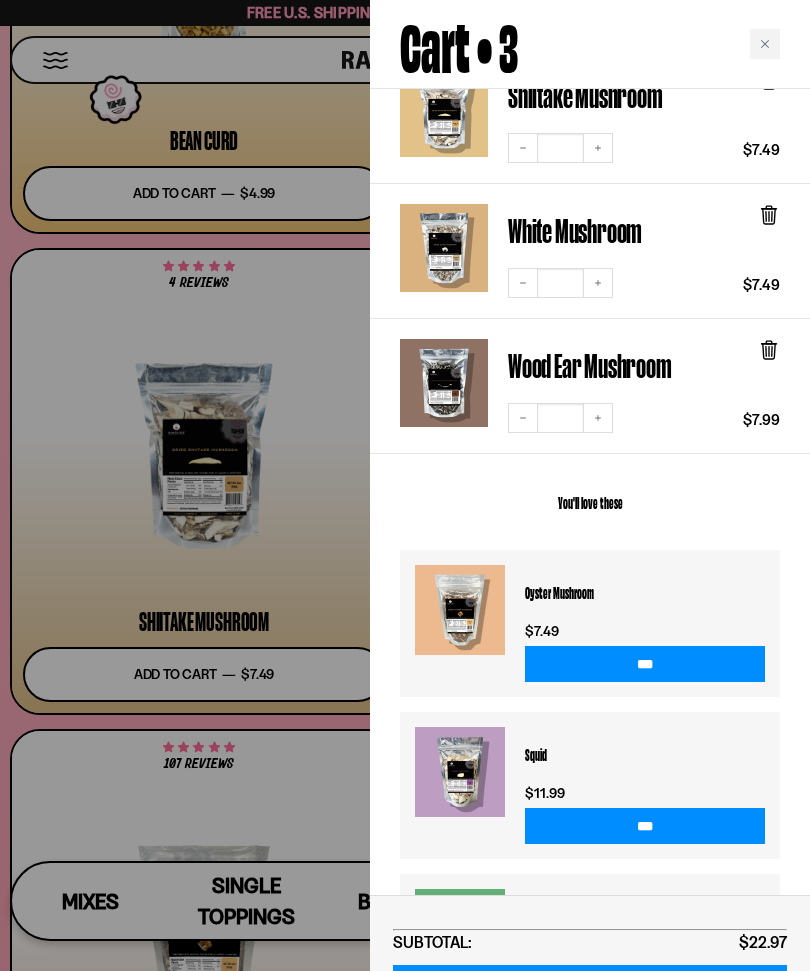 scroll, scrollTop: 219, scrollLeft: 0, axis: vertical 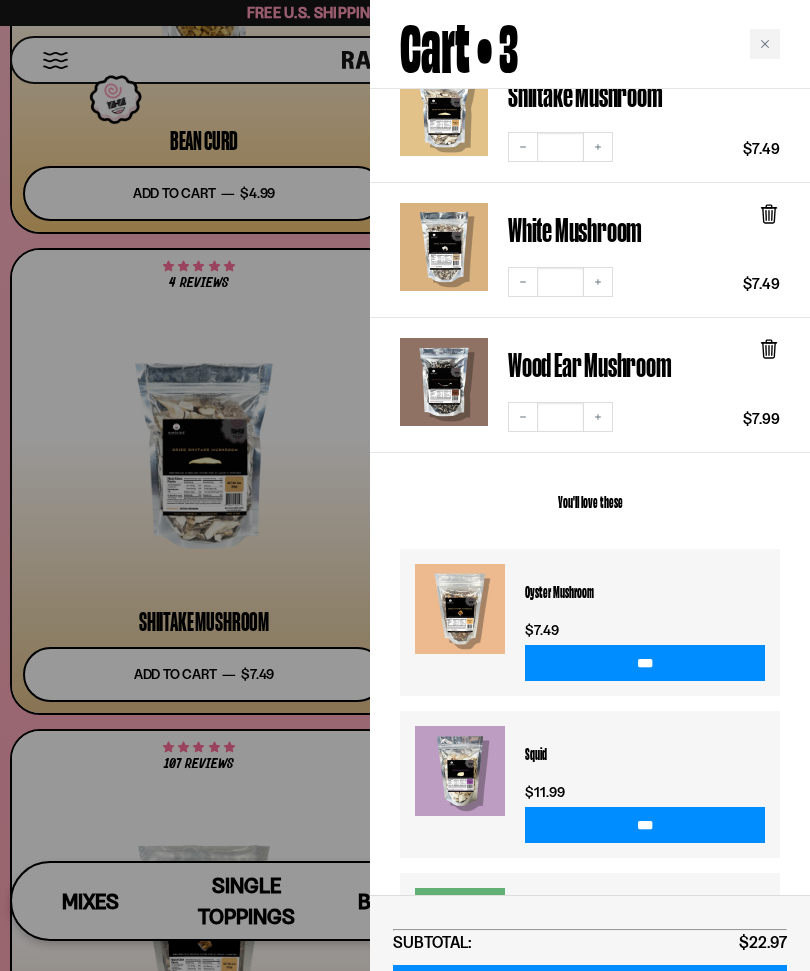 click on "***" at bounding box center (645, 663) 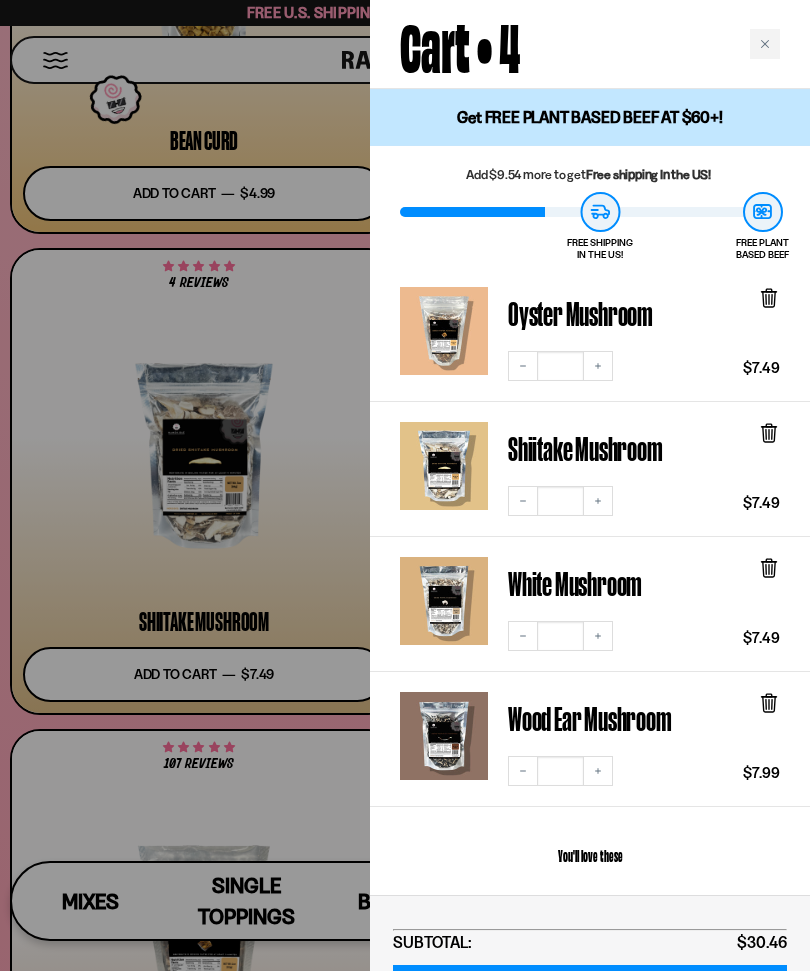 scroll, scrollTop: 0, scrollLeft: 0, axis: both 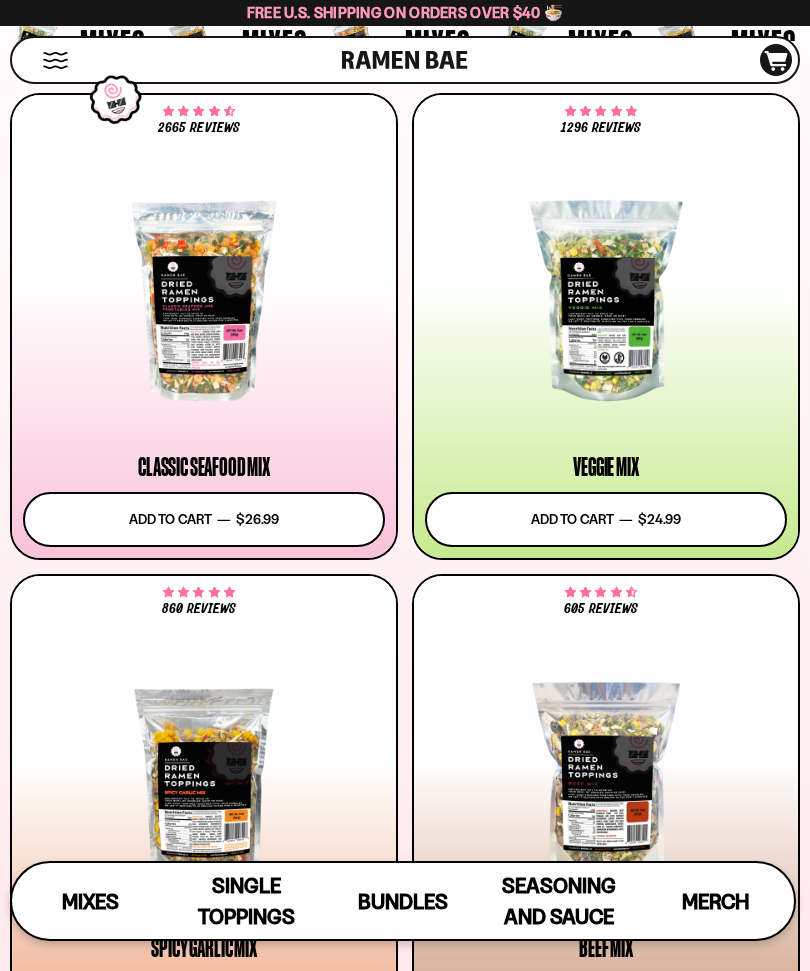 click at bounding box center (204, 301) 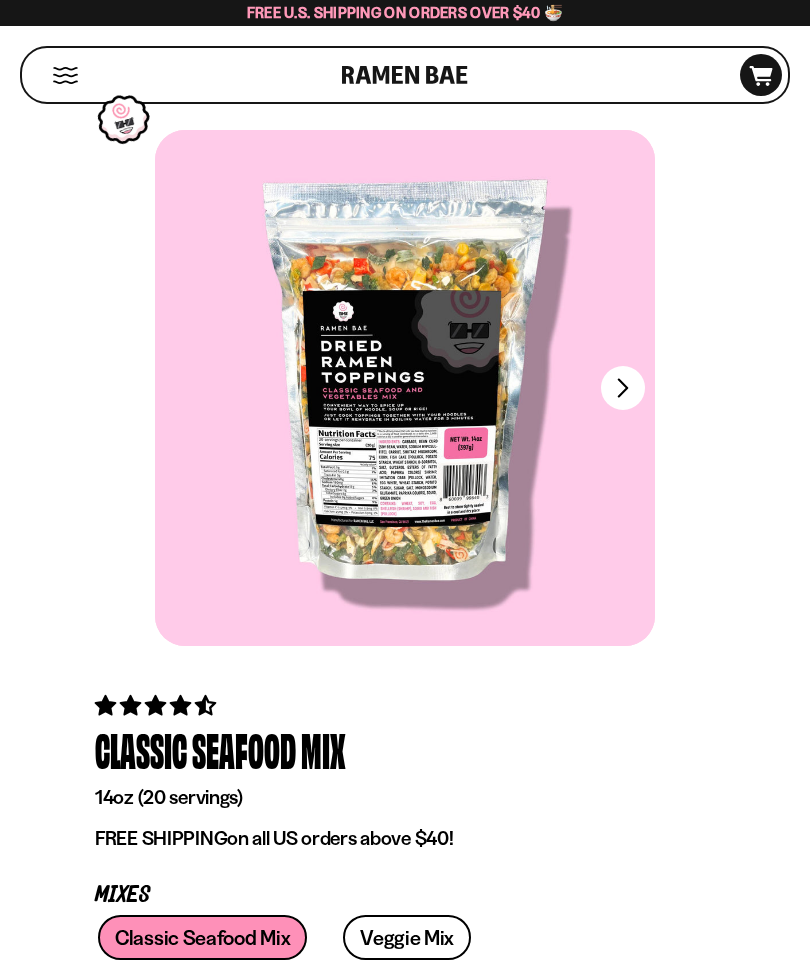 scroll, scrollTop: 0, scrollLeft: 0, axis: both 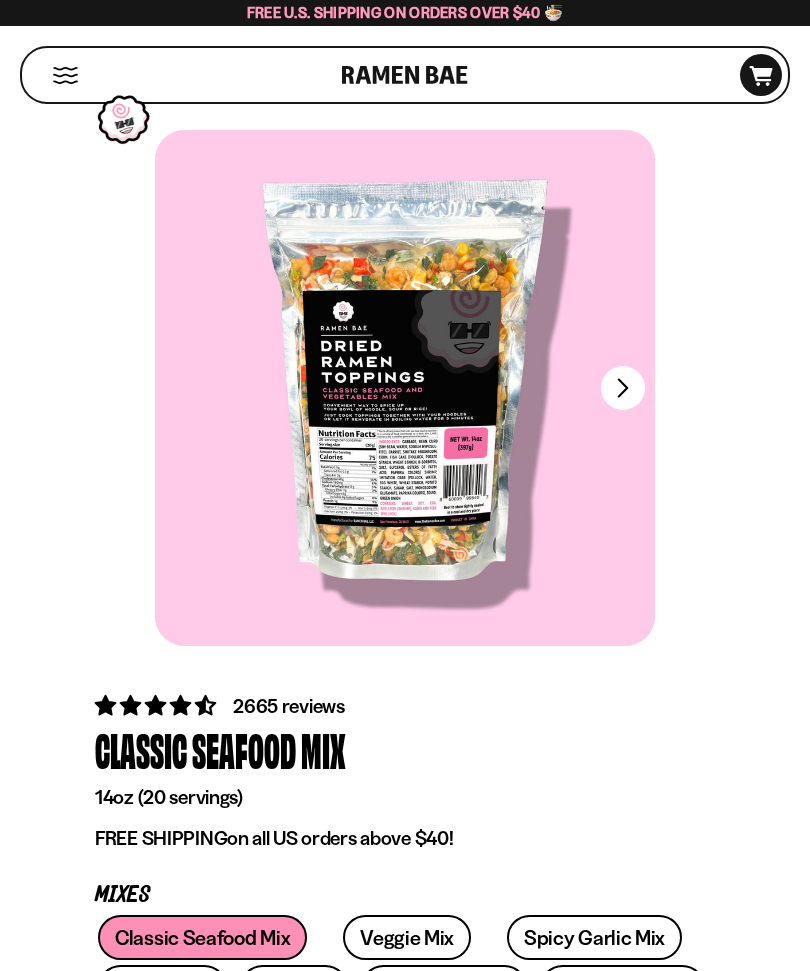 click on "FADCB6FD-DFAB-4417-9F21-029242090B77" at bounding box center (623, 388) 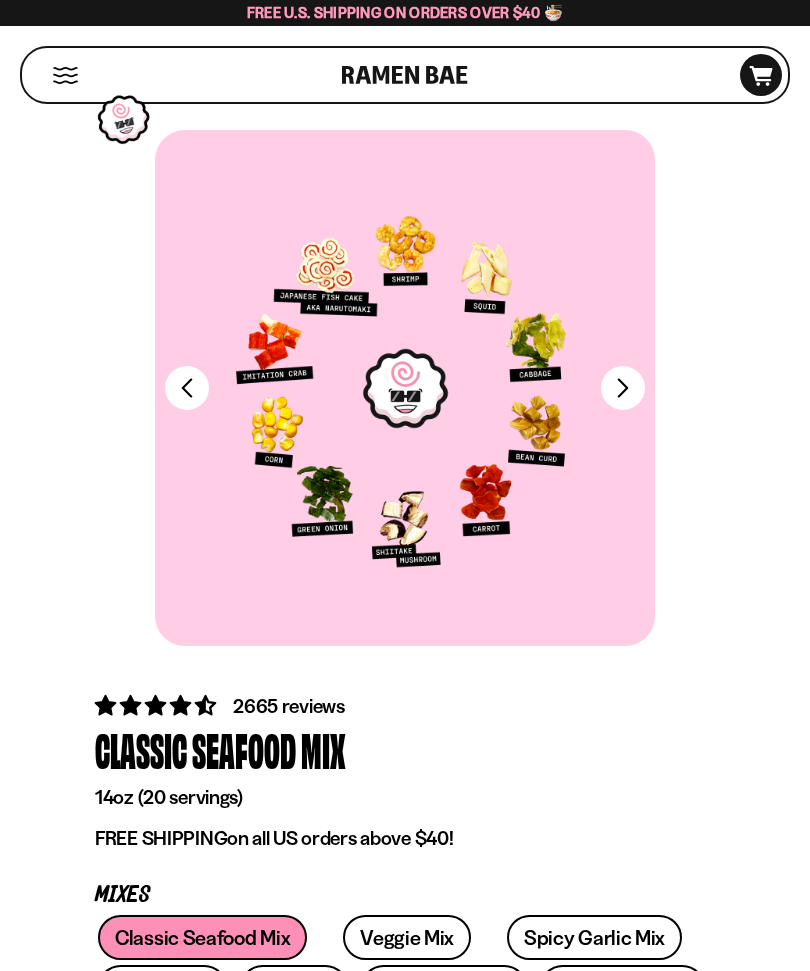 click on "Veggie Mix" at bounding box center [407, 937] 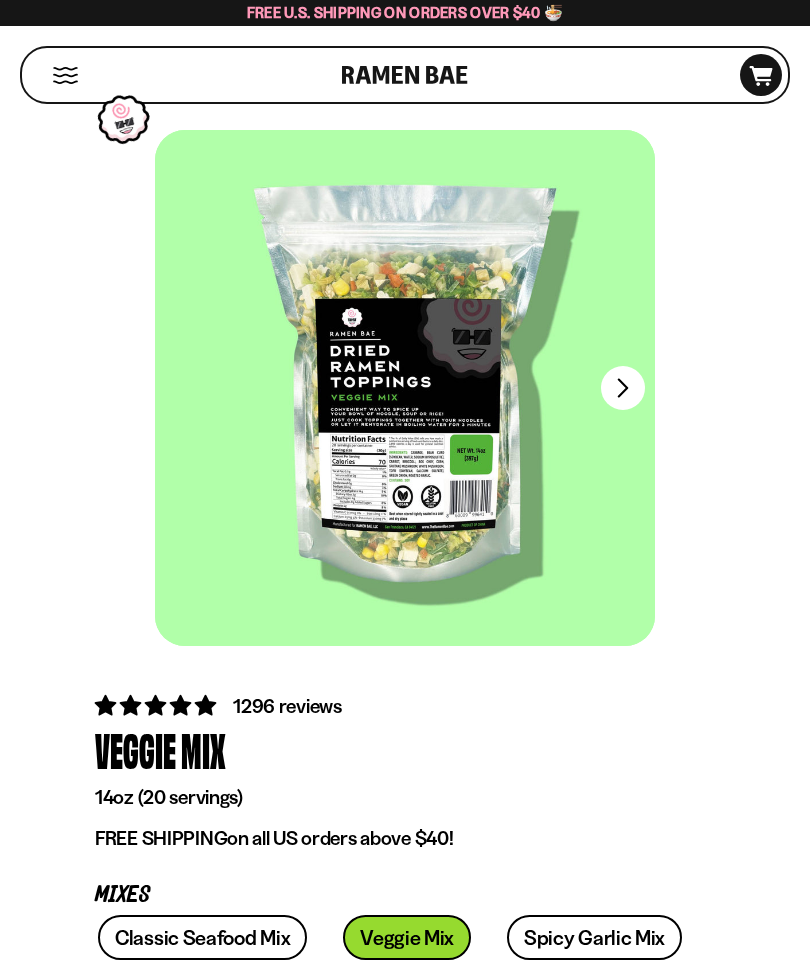 scroll, scrollTop: 0, scrollLeft: 0, axis: both 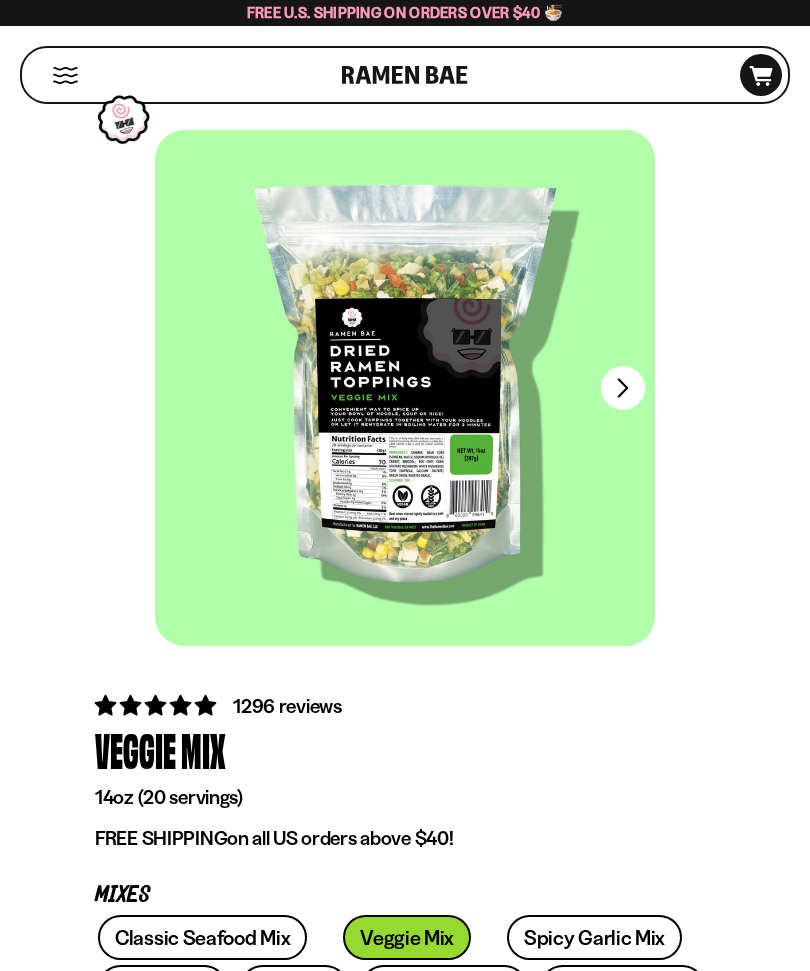 click at bounding box center [623, 388] 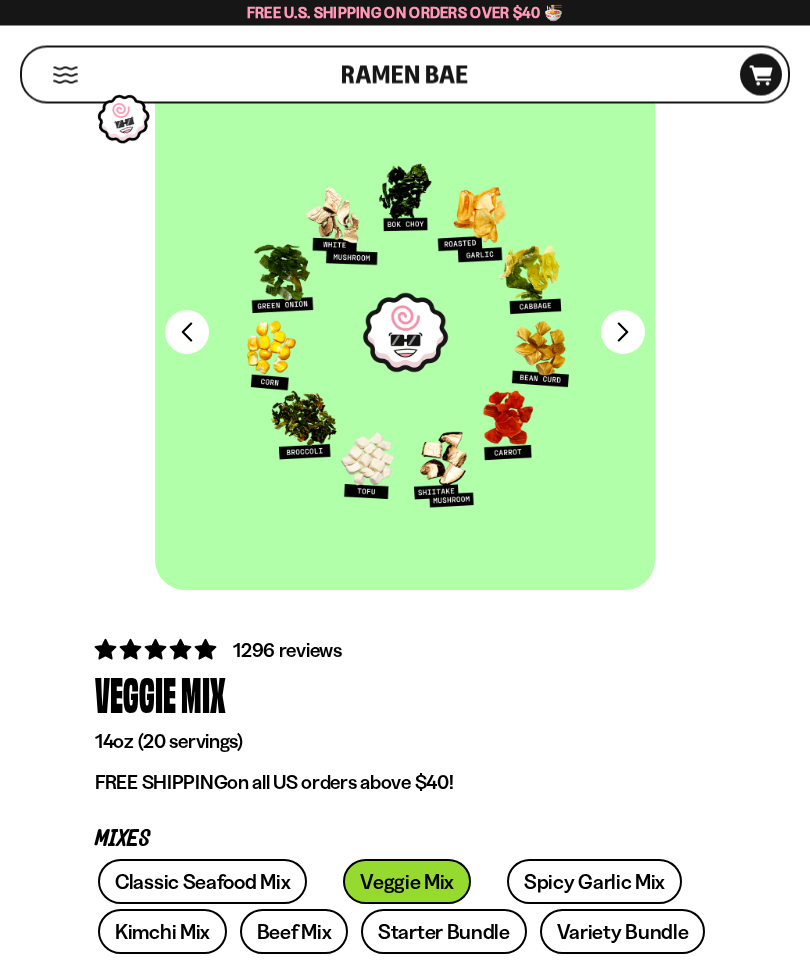 scroll, scrollTop: 56, scrollLeft: 0, axis: vertical 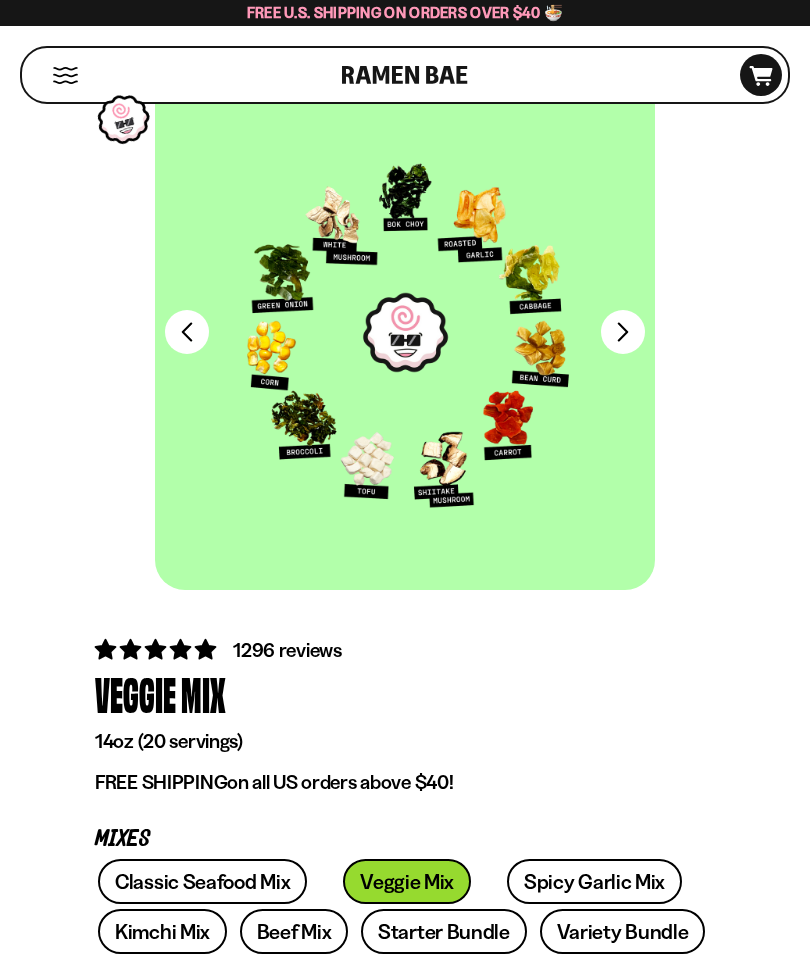 click on "Spicy Garlic Mix" at bounding box center (594, 881) 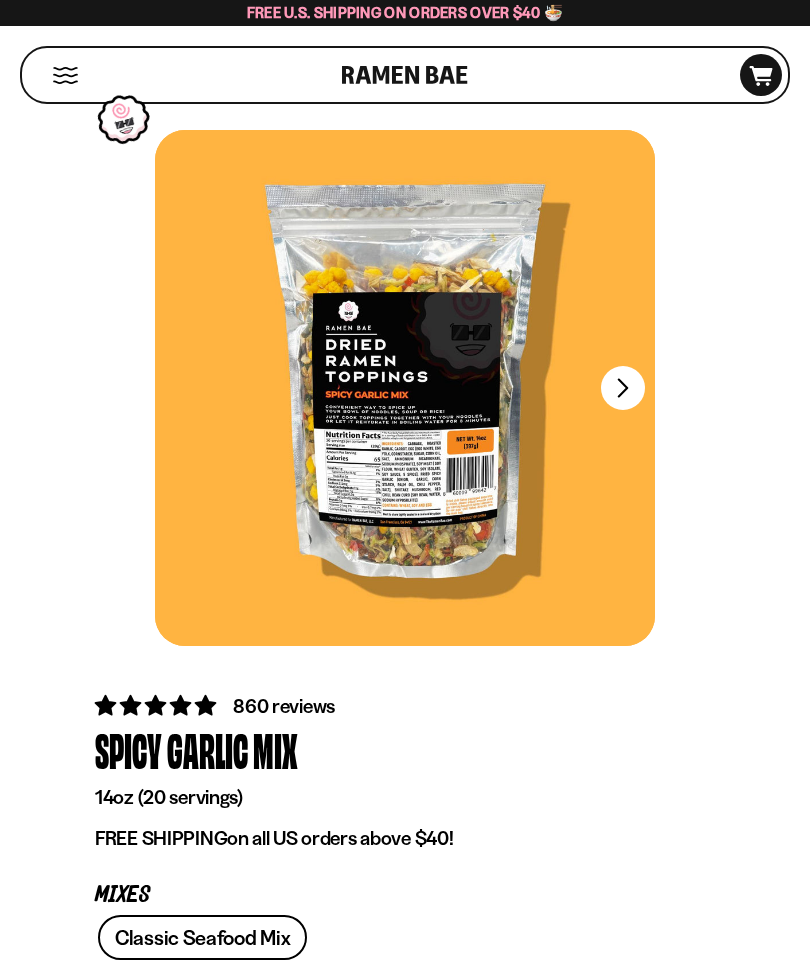 scroll, scrollTop: 0, scrollLeft: 0, axis: both 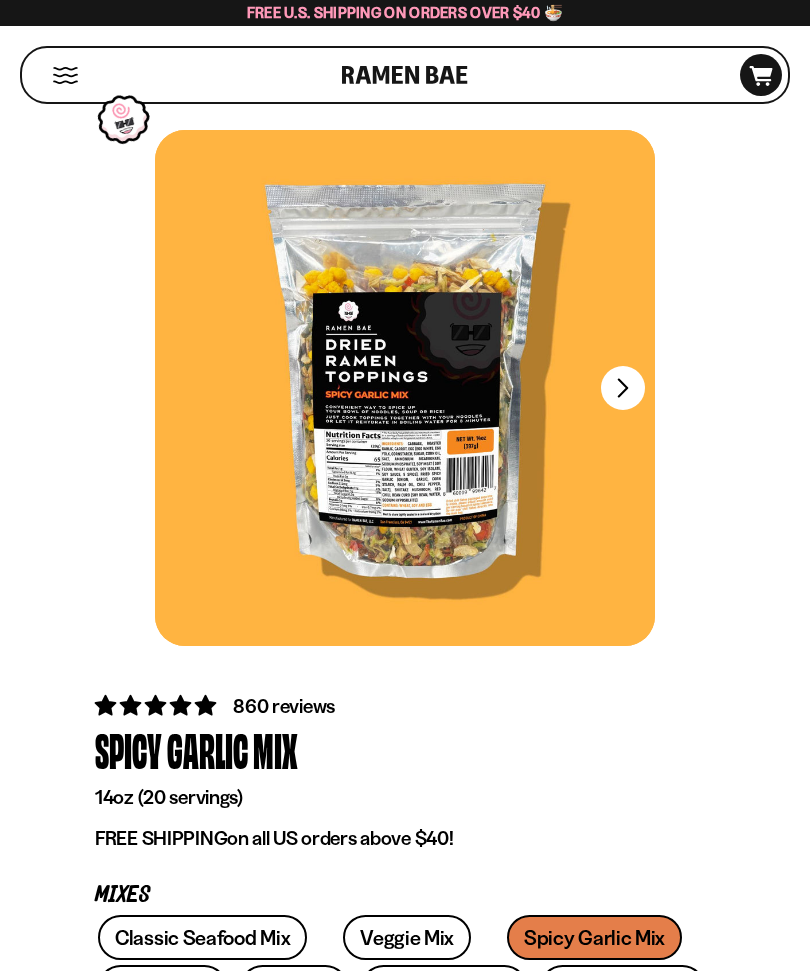 click on "FADCB6FD-DFAB-4417-9F21-029242090B77" at bounding box center [623, 388] 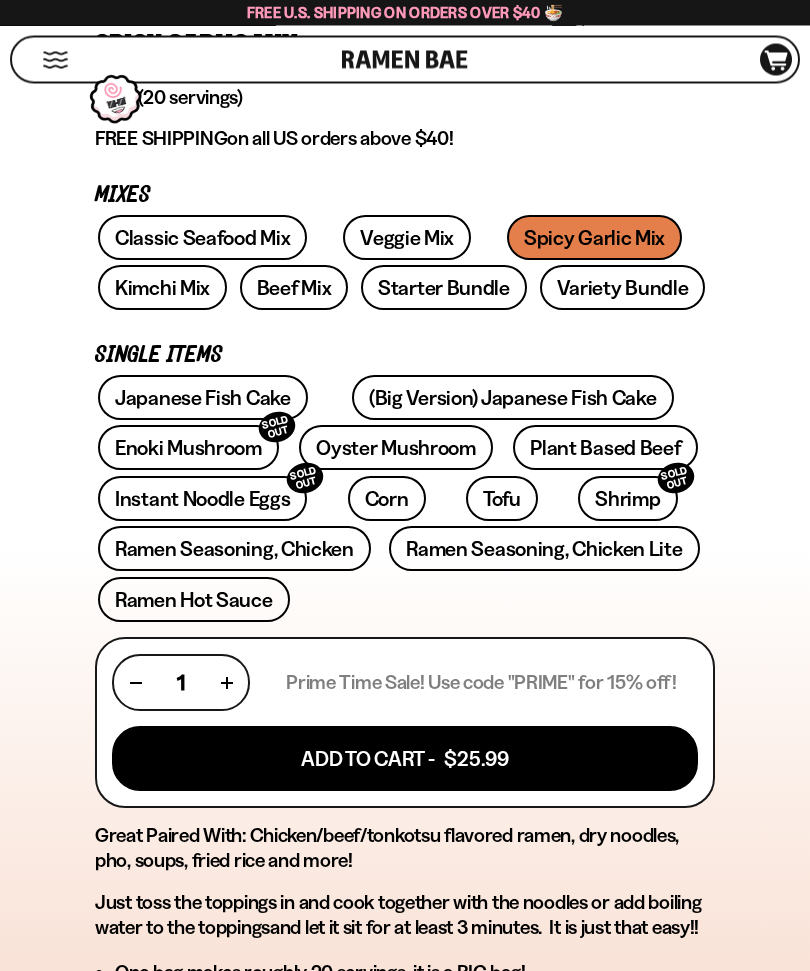scroll, scrollTop: 700, scrollLeft: 0, axis: vertical 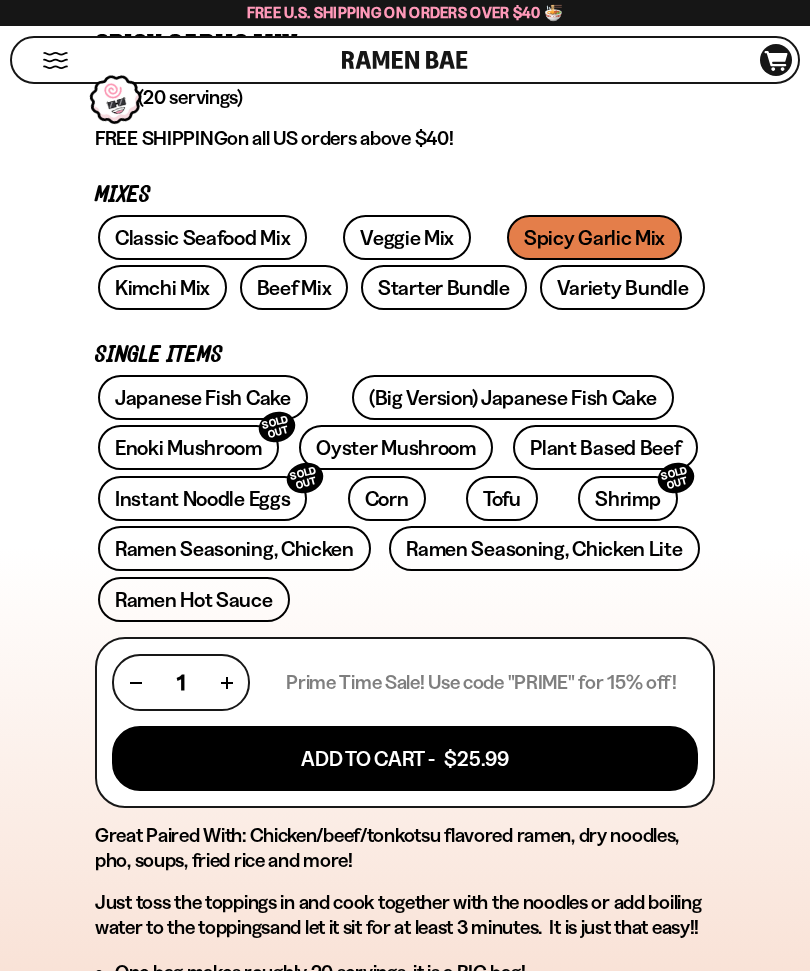 click on "(Big Version) Japanese Fish Cake" at bounding box center [512, 397] 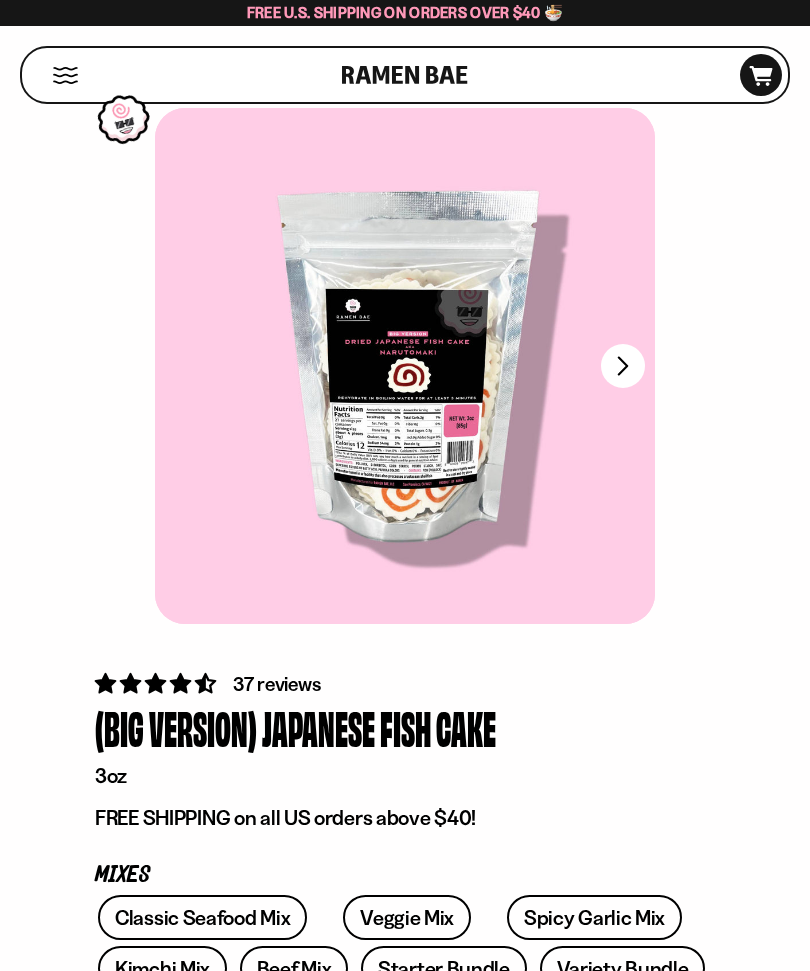 scroll, scrollTop: 25, scrollLeft: 0, axis: vertical 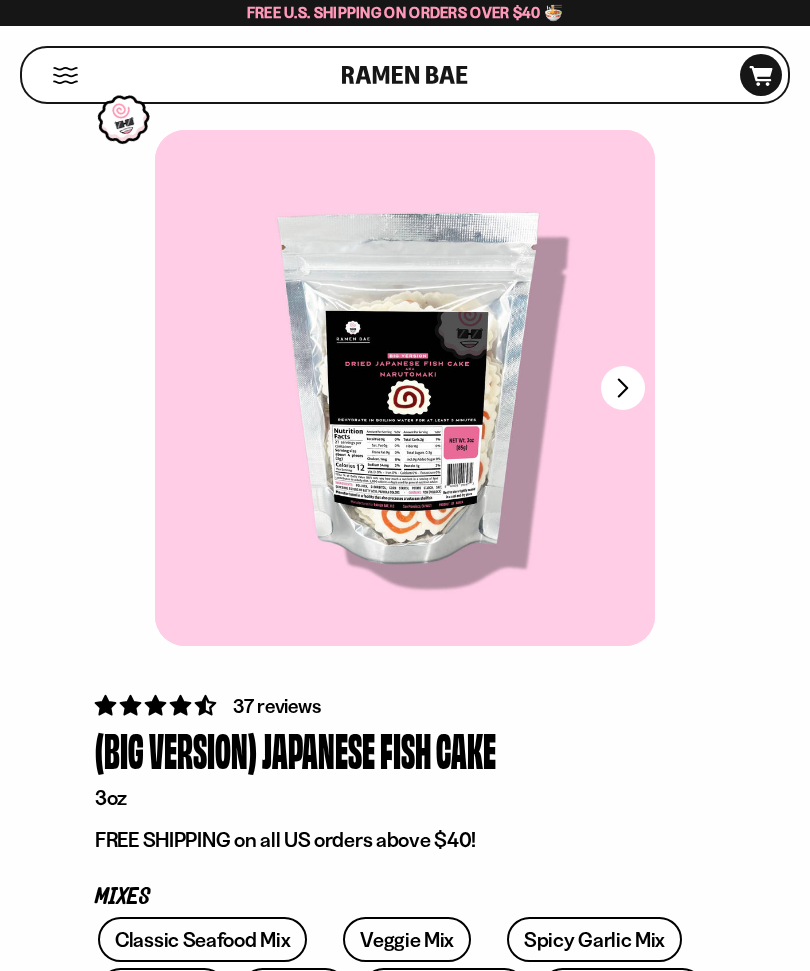 click at bounding box center [65, 75] 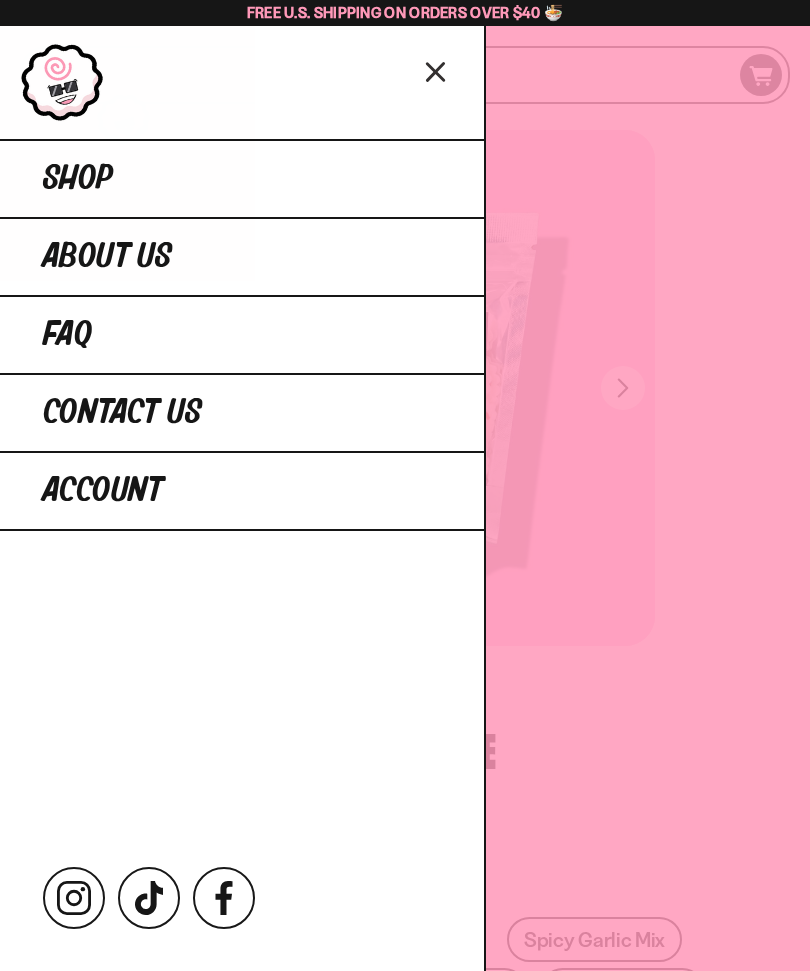 click on "Shop" at bounding box center [242, 178] 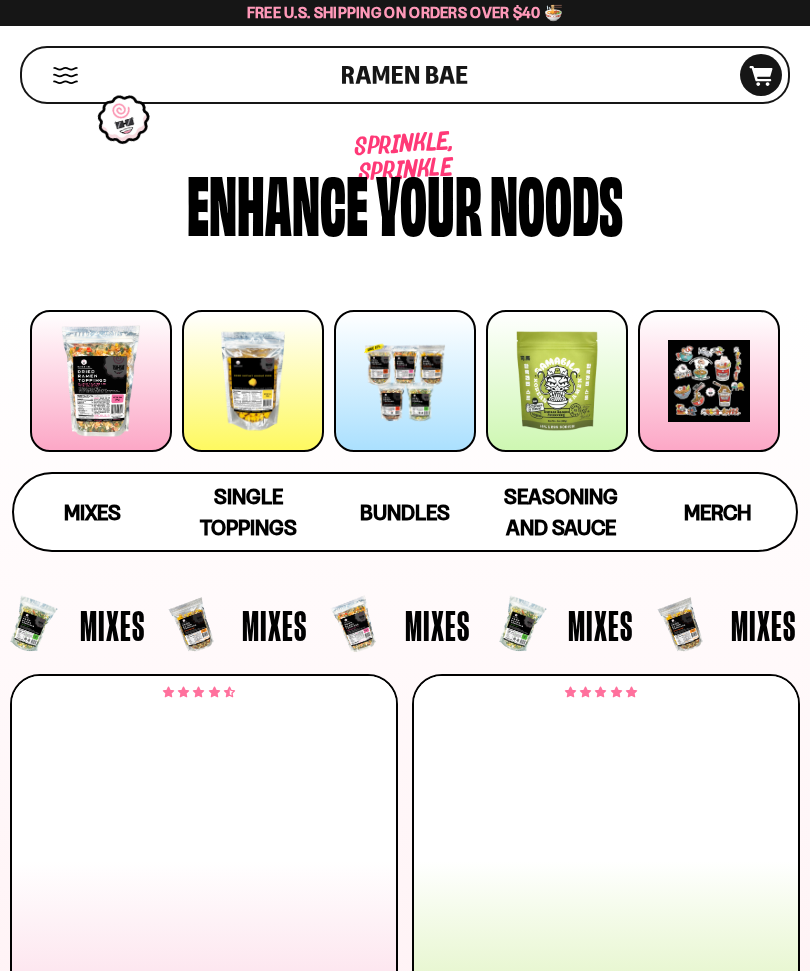 scroll, scrollTop: 0, scrollLeft: 0, axis: both 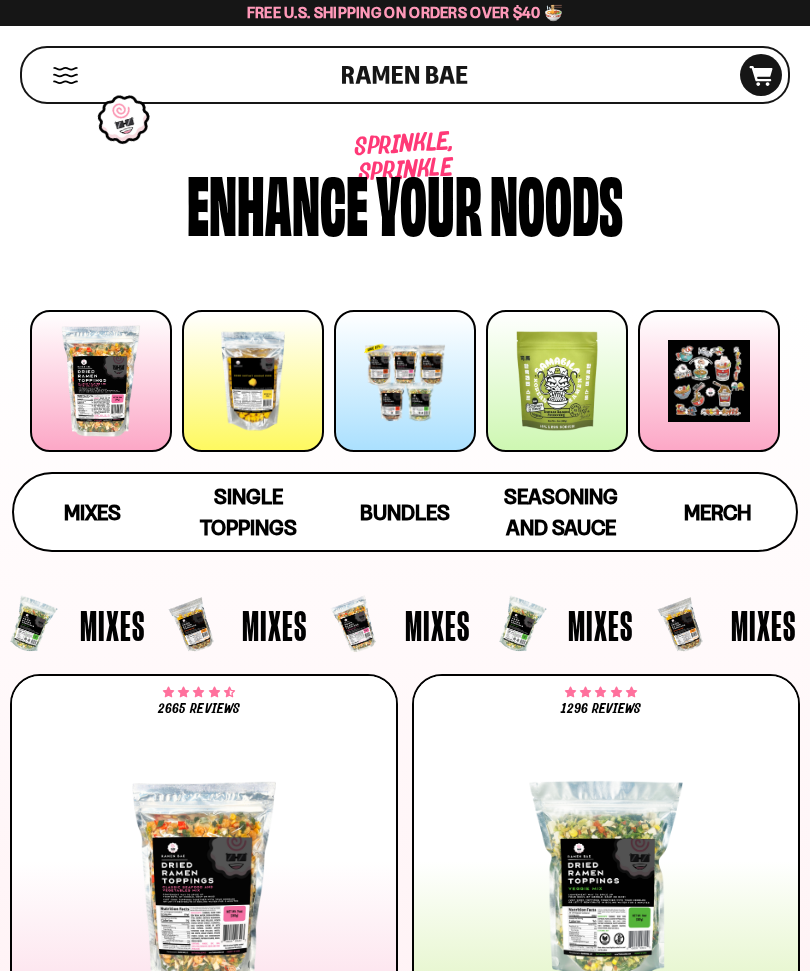 click on "Single Toppings" at bounding box center (248, 512) 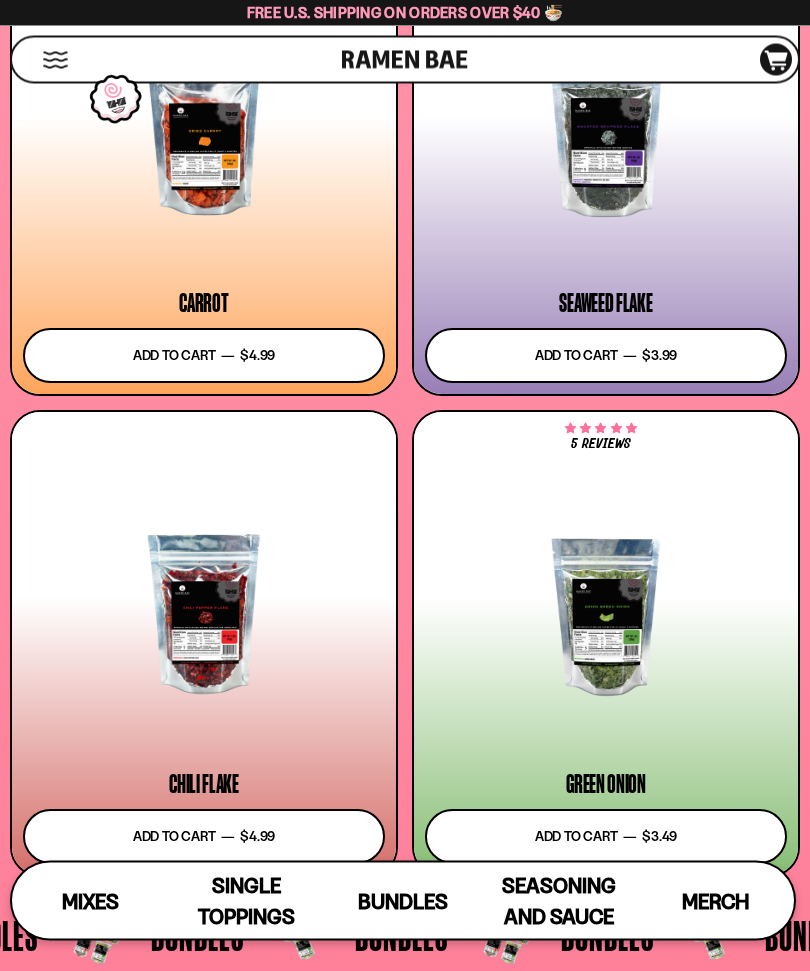 scroll, scrollTop: 6584, scrollLeft: 0, axis: vertical 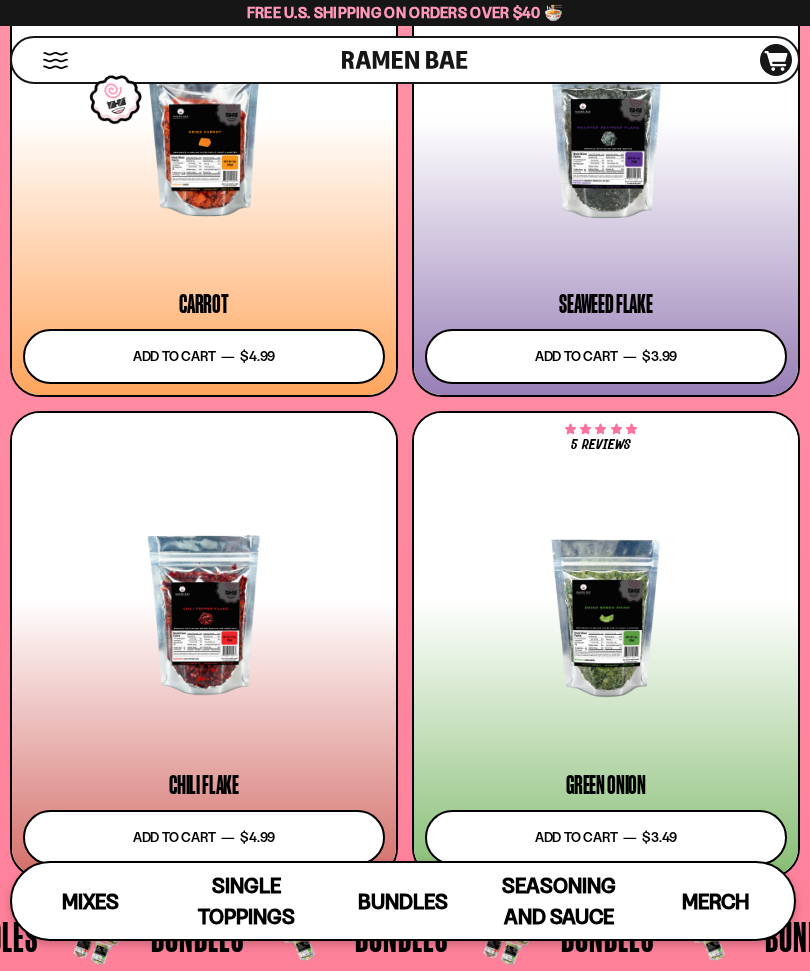 click on "Add to cart
Add
—
Regular price
$3.49
Regular price
Sale price
$3.49
Unit price
/
per" at bounding box center (606, 837) 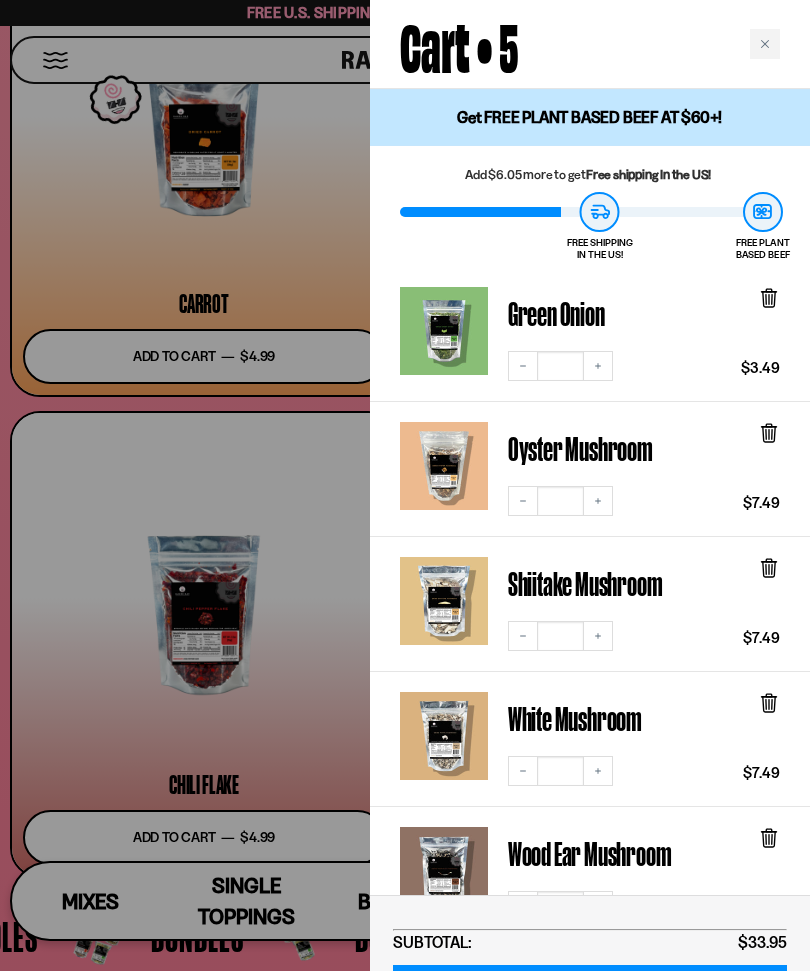 click at bounding box center [405, 485] 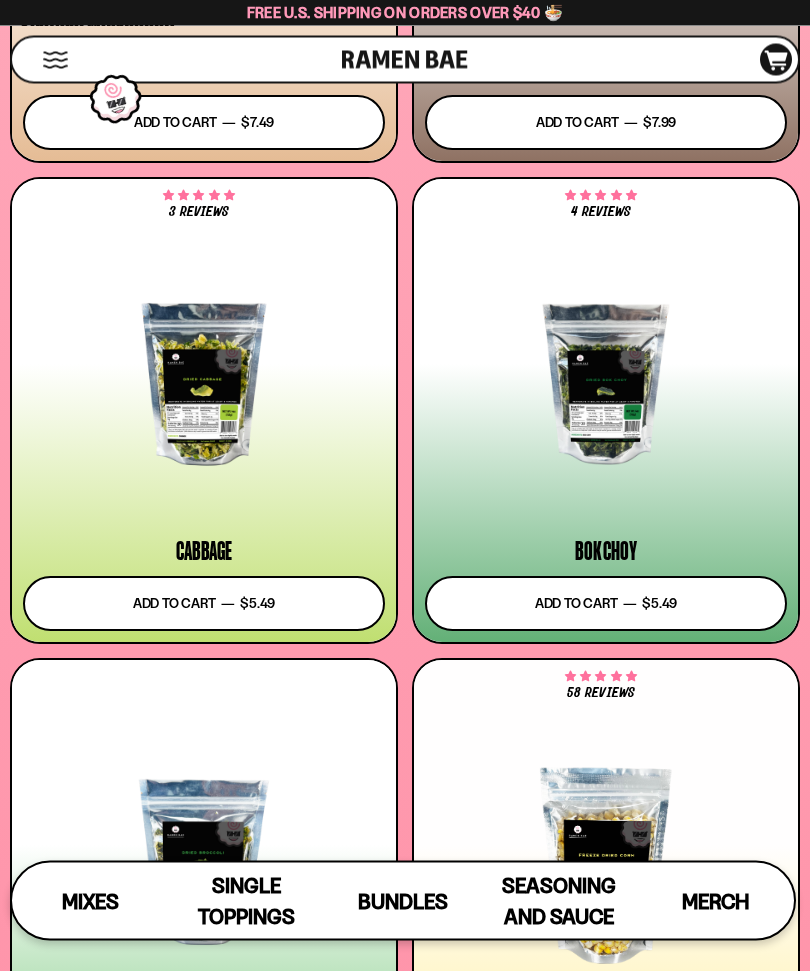 scroll, scrollTop: 5365, scrollLeft: 0, axis: vertical 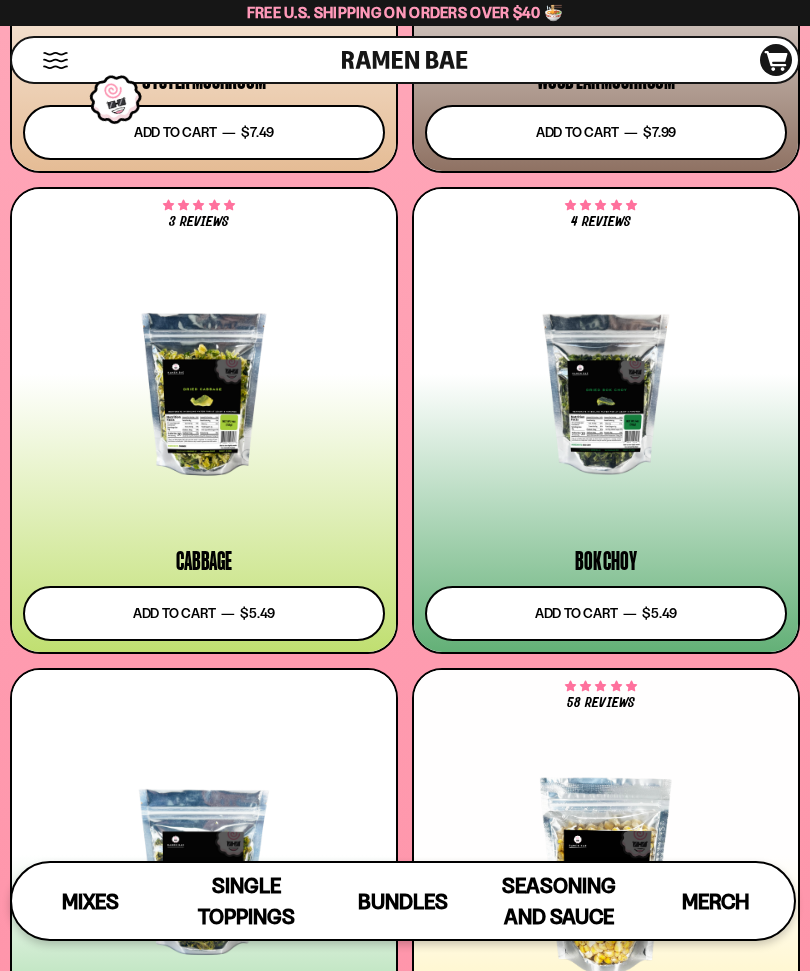 click on "Add to cart
Add
—
Regular price
$5.49
Regular price
Sale price
$5.49
Unit price
/
per" at bounding box center (606, 613) 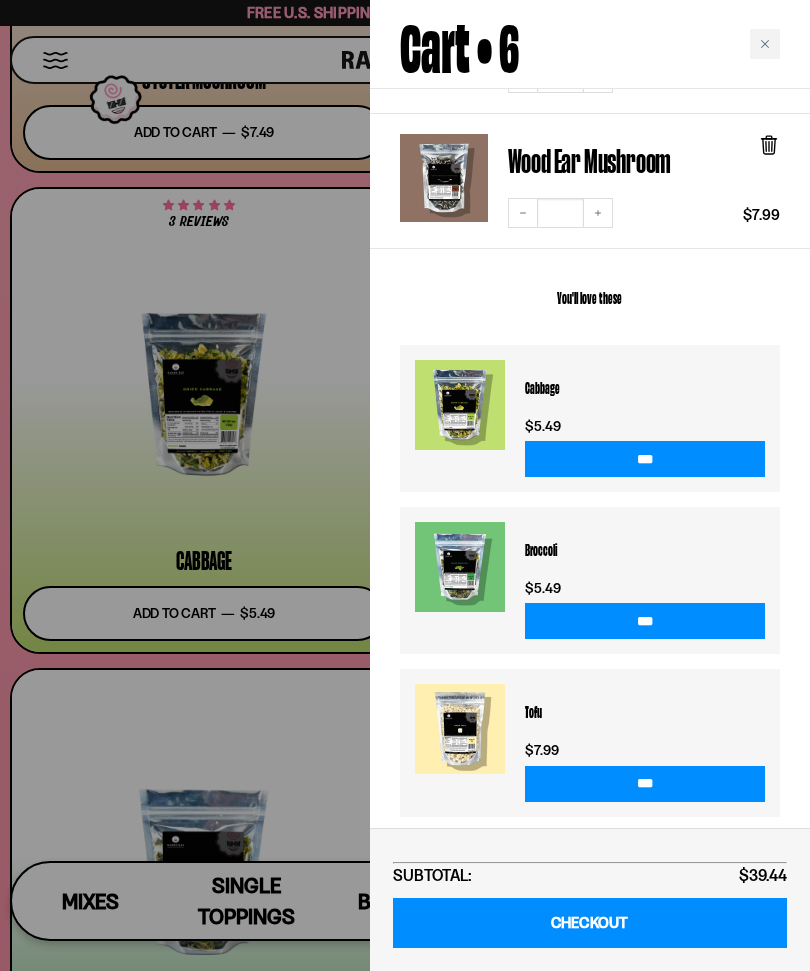 scroll, scrollTop: 826, scrollLeft: 0, axis: vertical 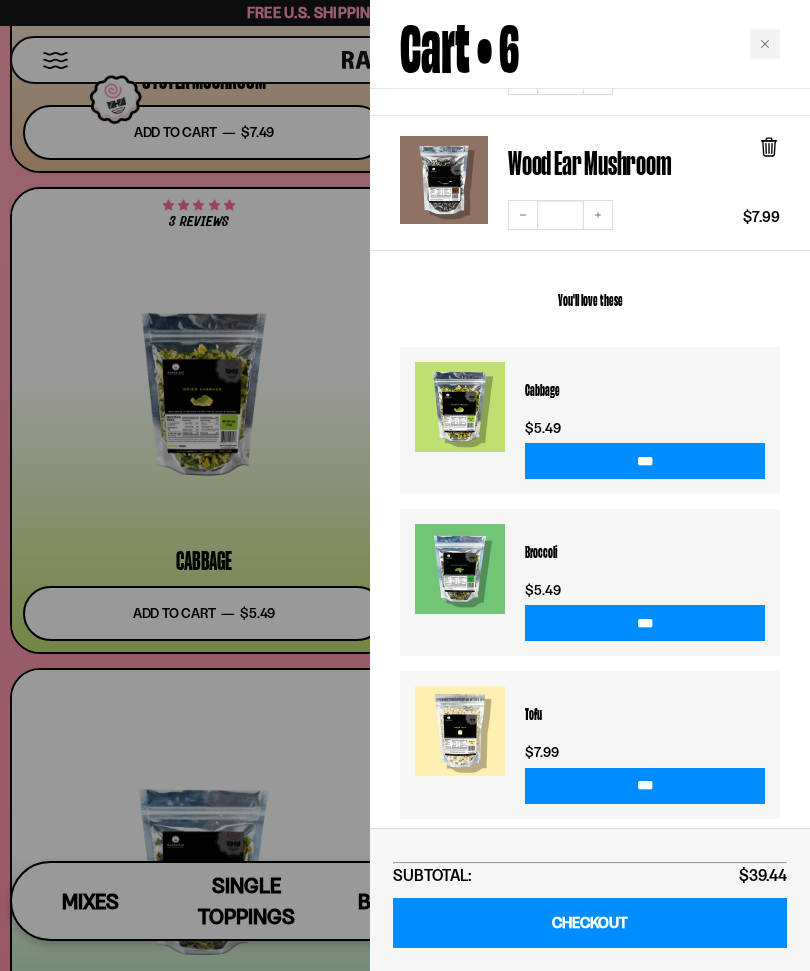 click at bounding box center (405, 485) 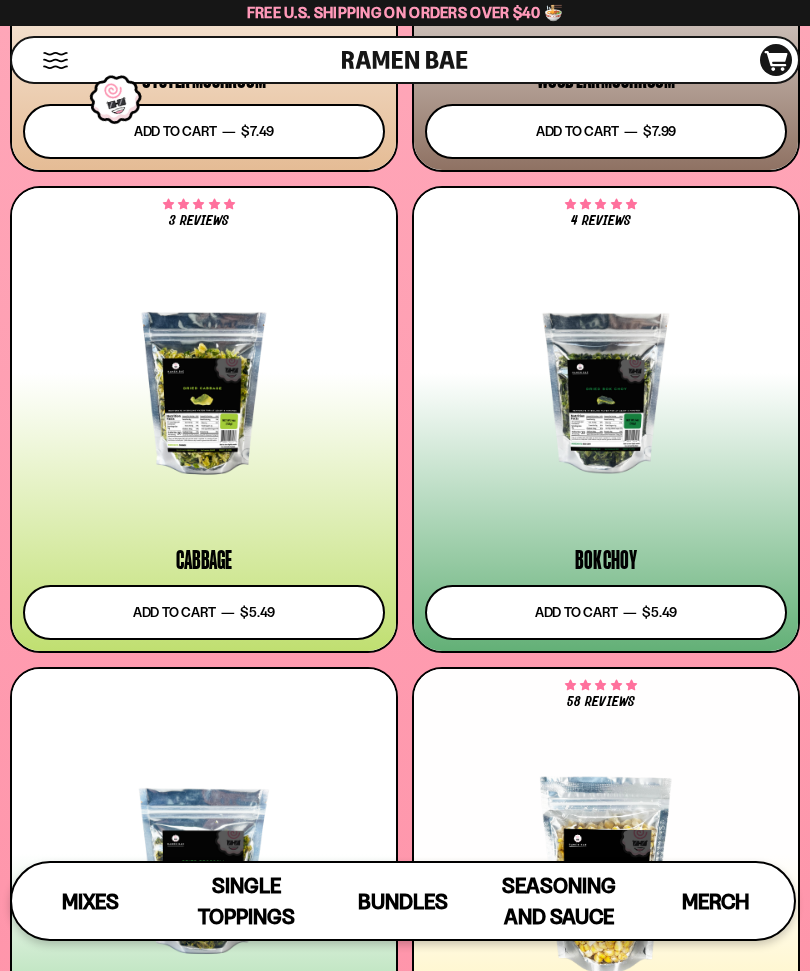 scroll, scrollTop: 5458, scrollLeft: 0, axis: vertical 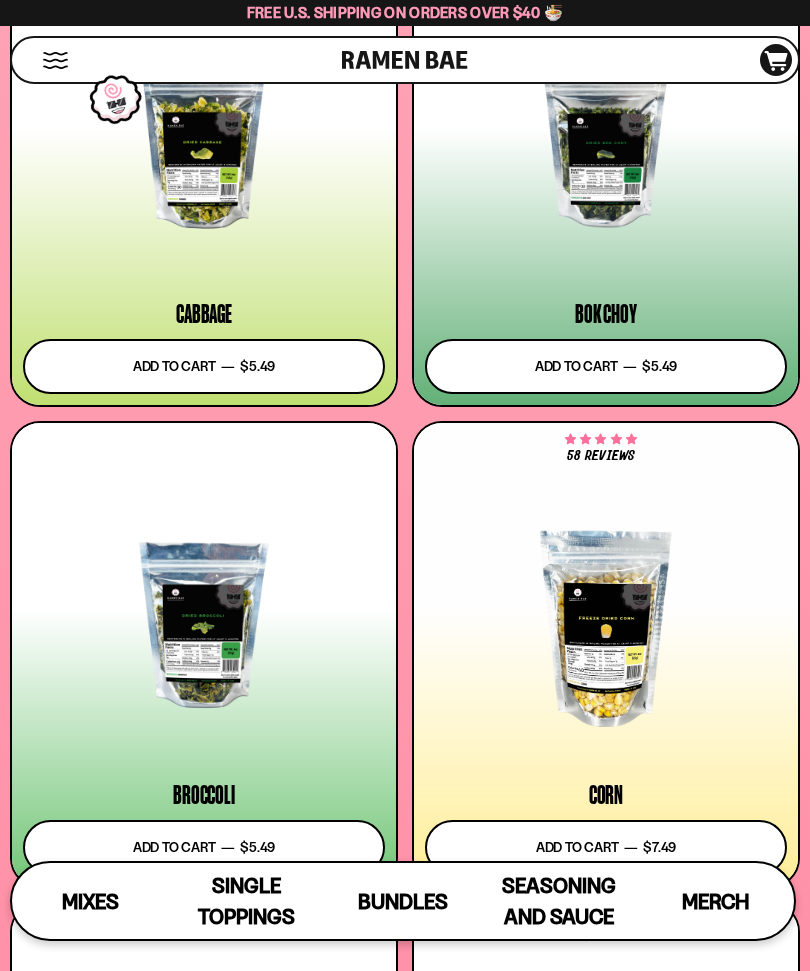 click at bounding box center [606, 628] 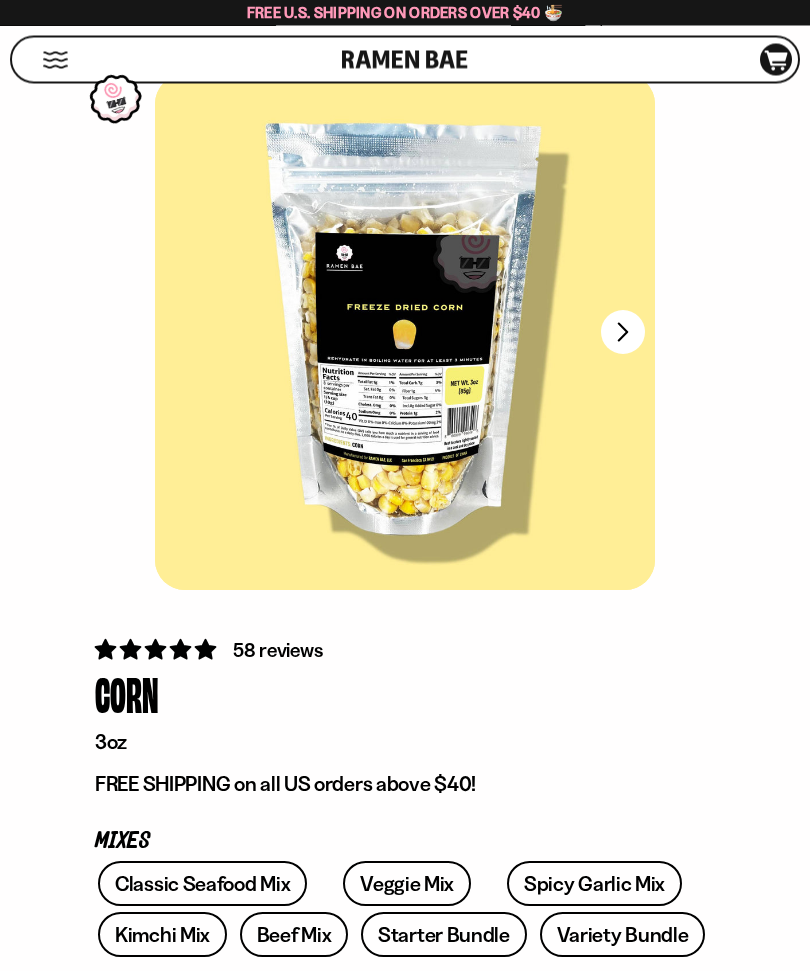scroll, scrollTop: 0, scrollLeft: 0, axis: both 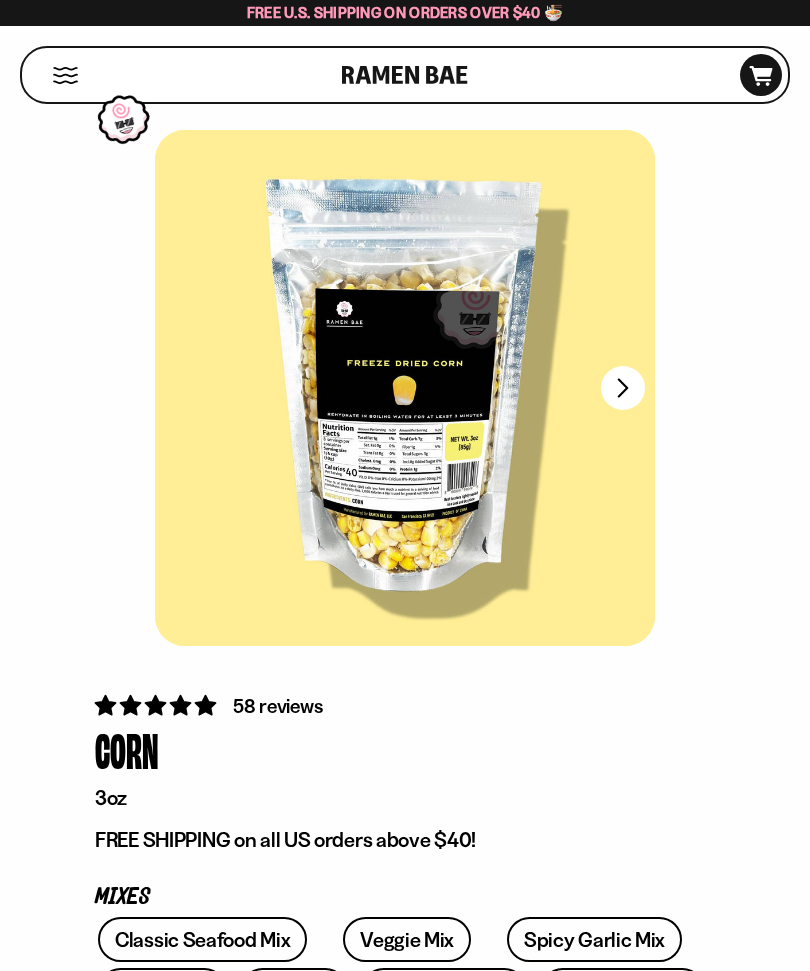 click on "Shop" at bounding box center [185, 75] 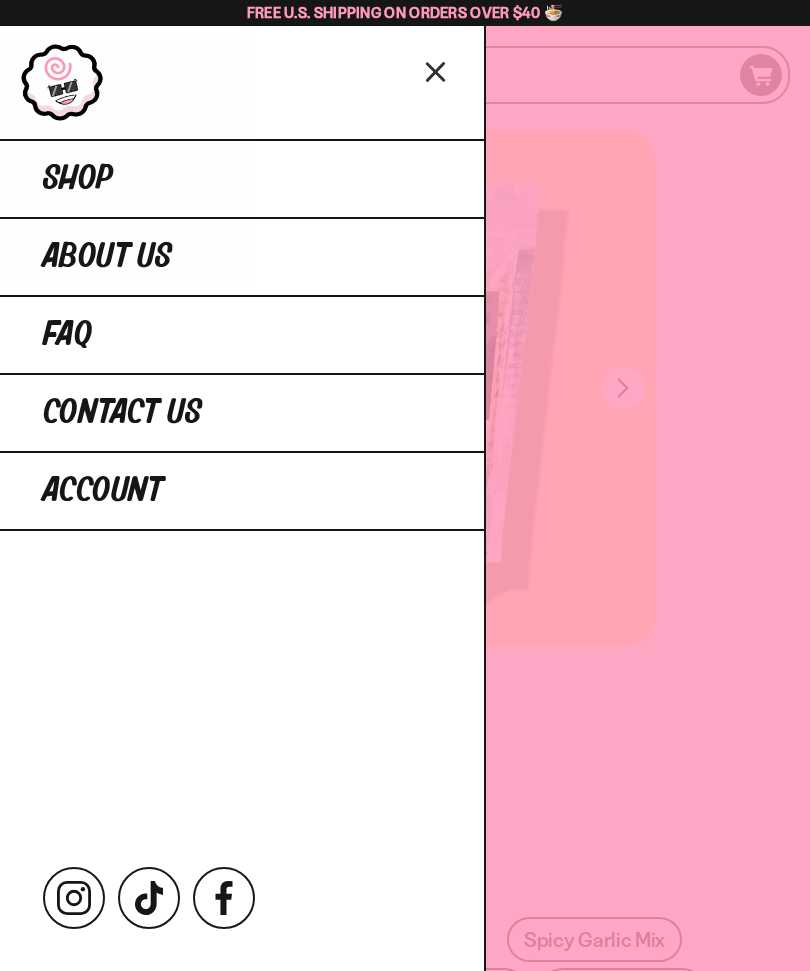 click on "Shop" at bounding box center [78, 179] 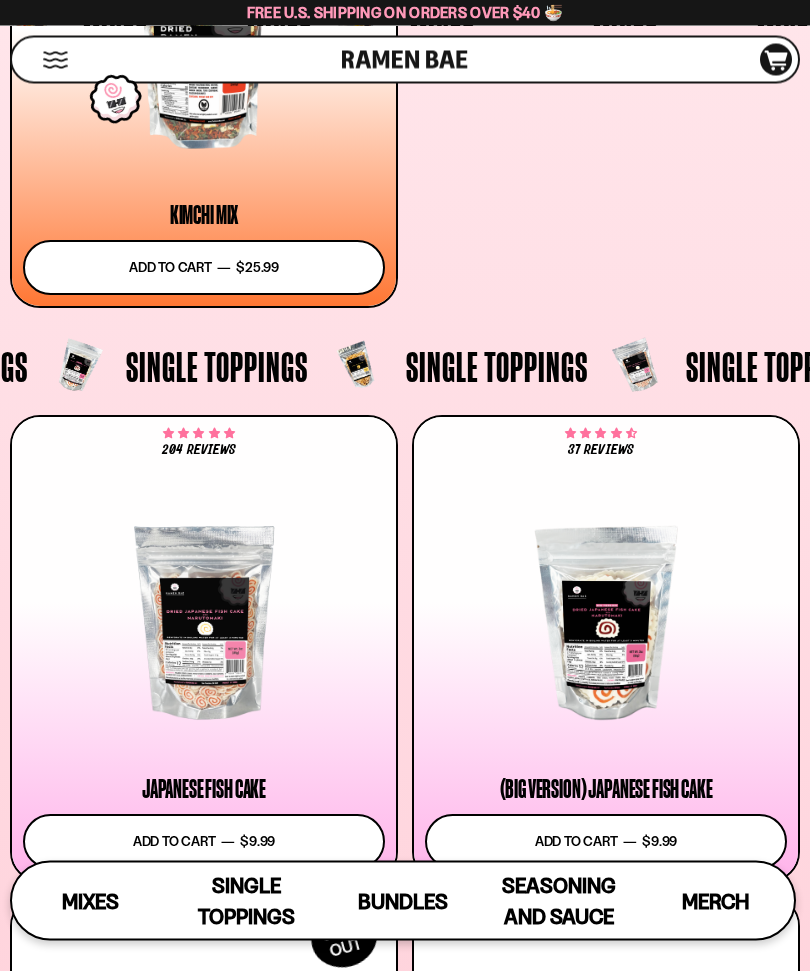 scroll, scrollTop: 1842, scrollLeft: 0, axis: vertical 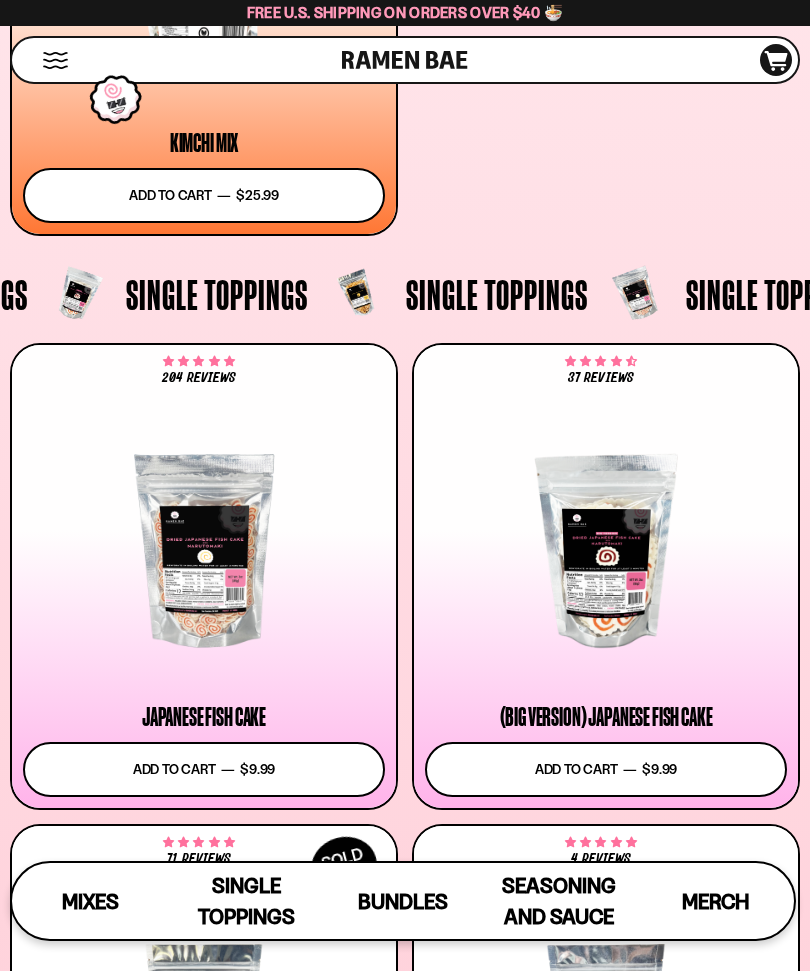 click on "Add to cart
Add
—
Regular price
$9.99
Regular price
Sale price
$9.99
Unit price
/
per" at bounding box center (606, 769) 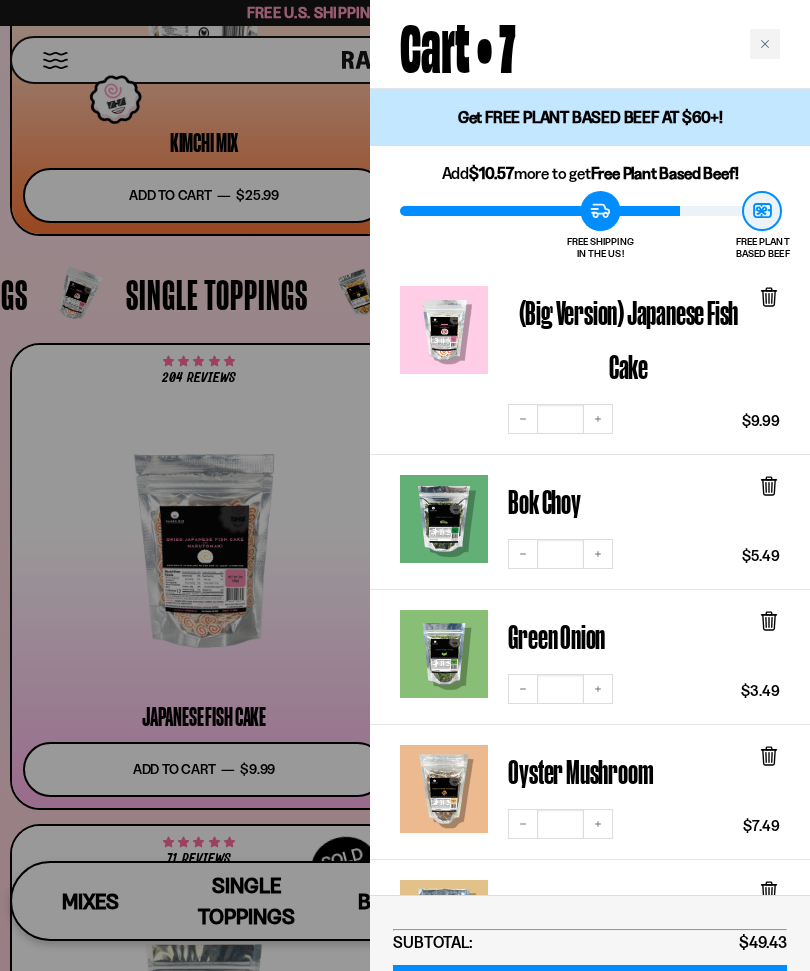 click at bounding box center (405, 485) 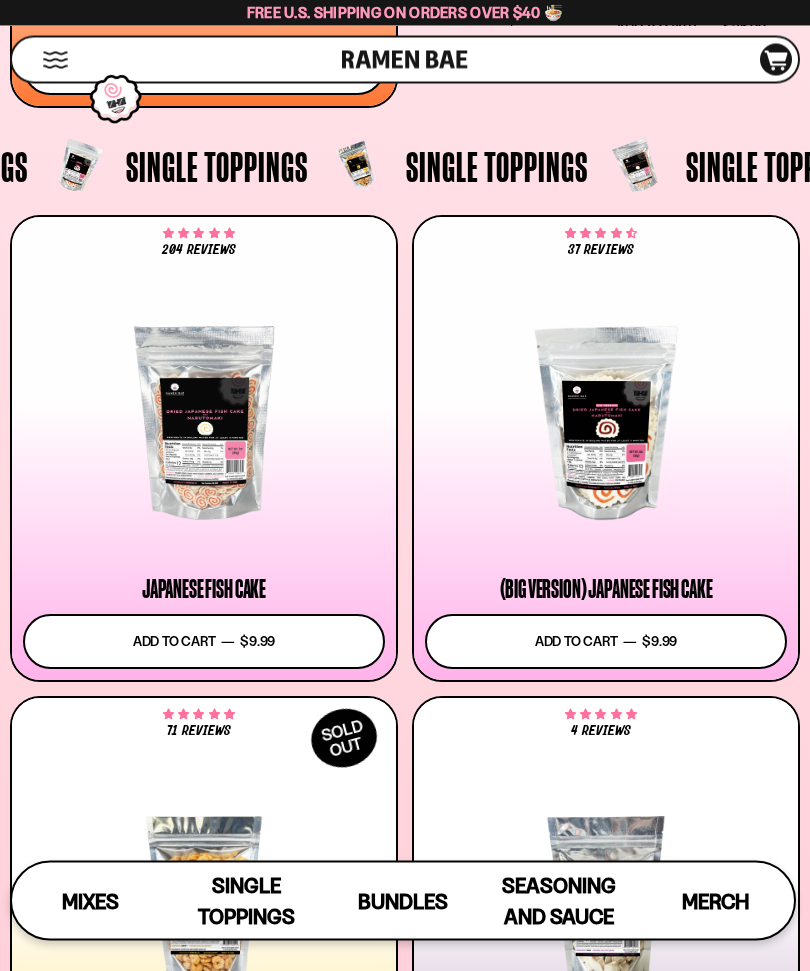 scroll, scrollTop: 1970, scrollLeft: 0, axis: vertical 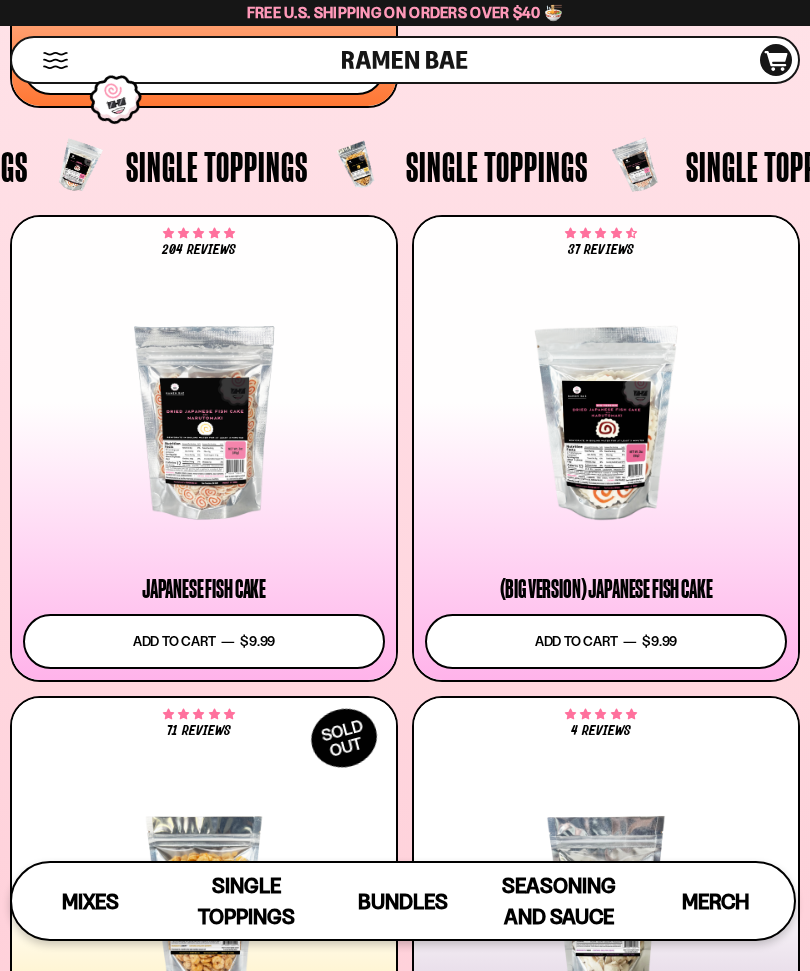 click 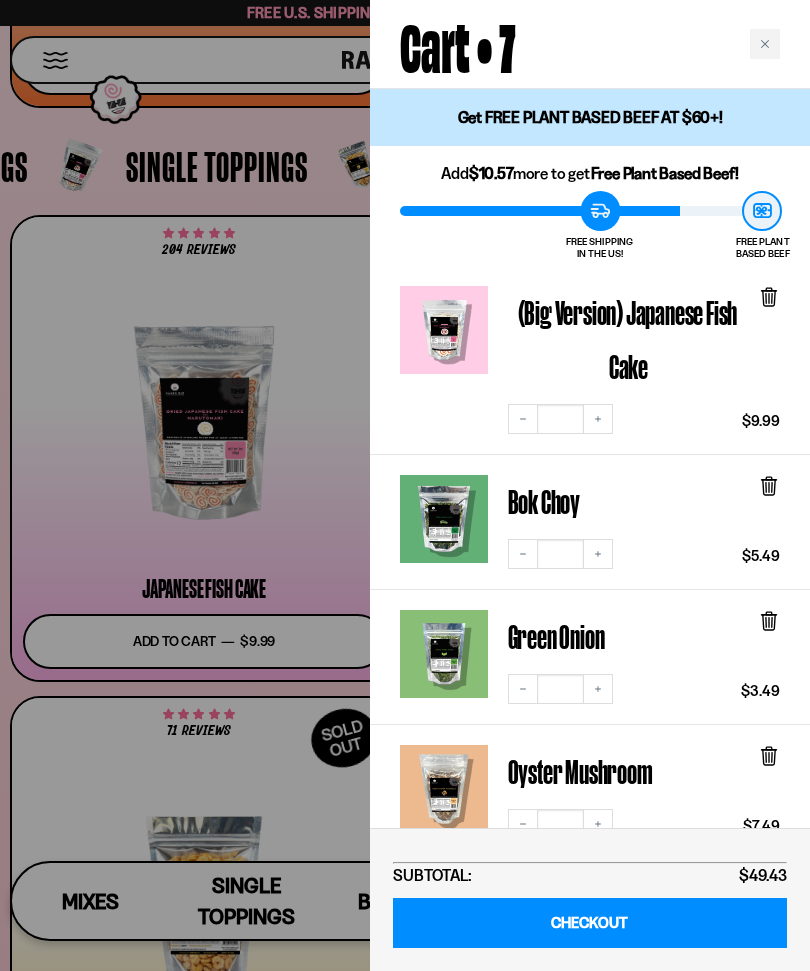 click on "CHECKOUT" at bounding box center [590, 923] 